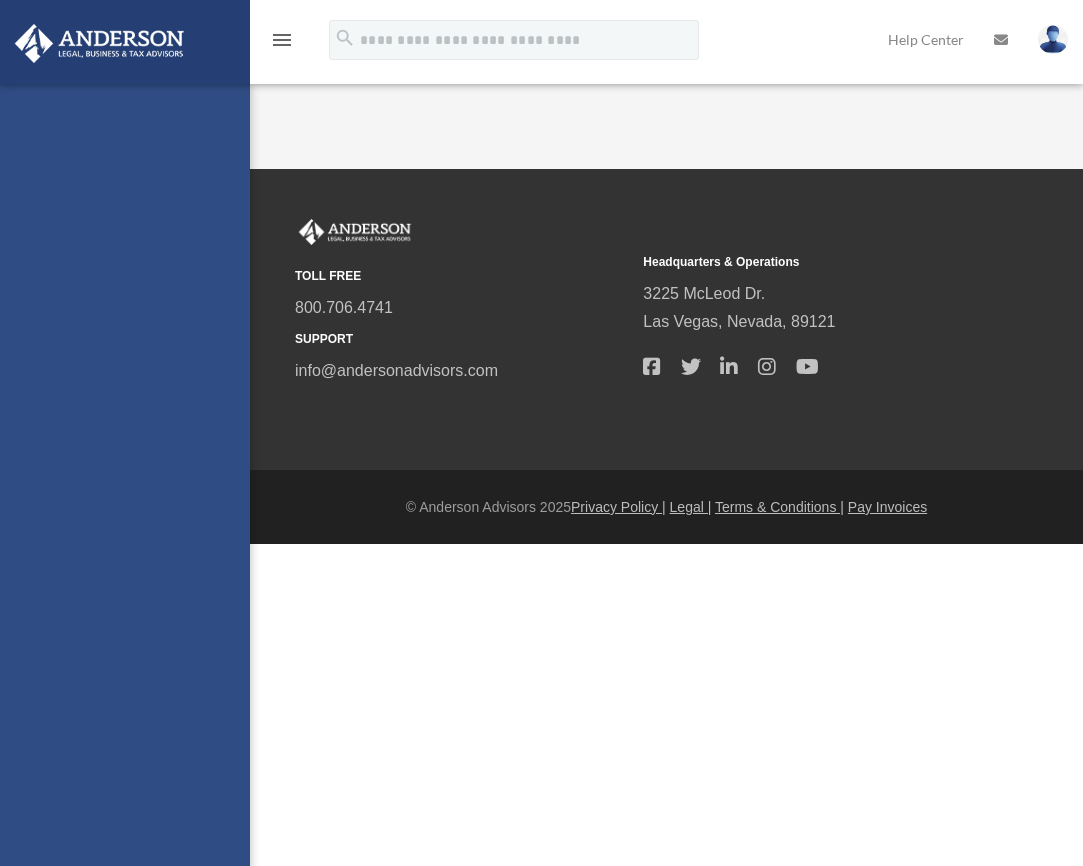 scroll, scrollTop: 0, scrollLeft: 0, axis: both 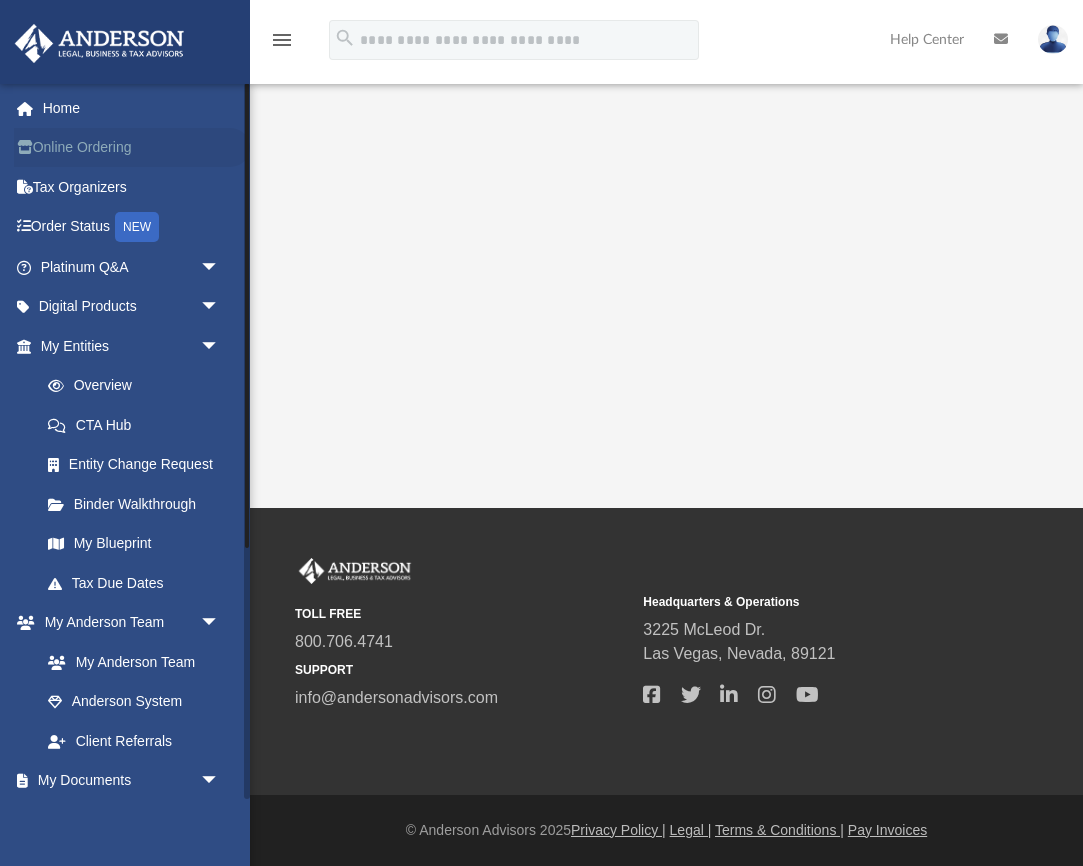 click on "Online Ordering" at bounding box center [132, 148] 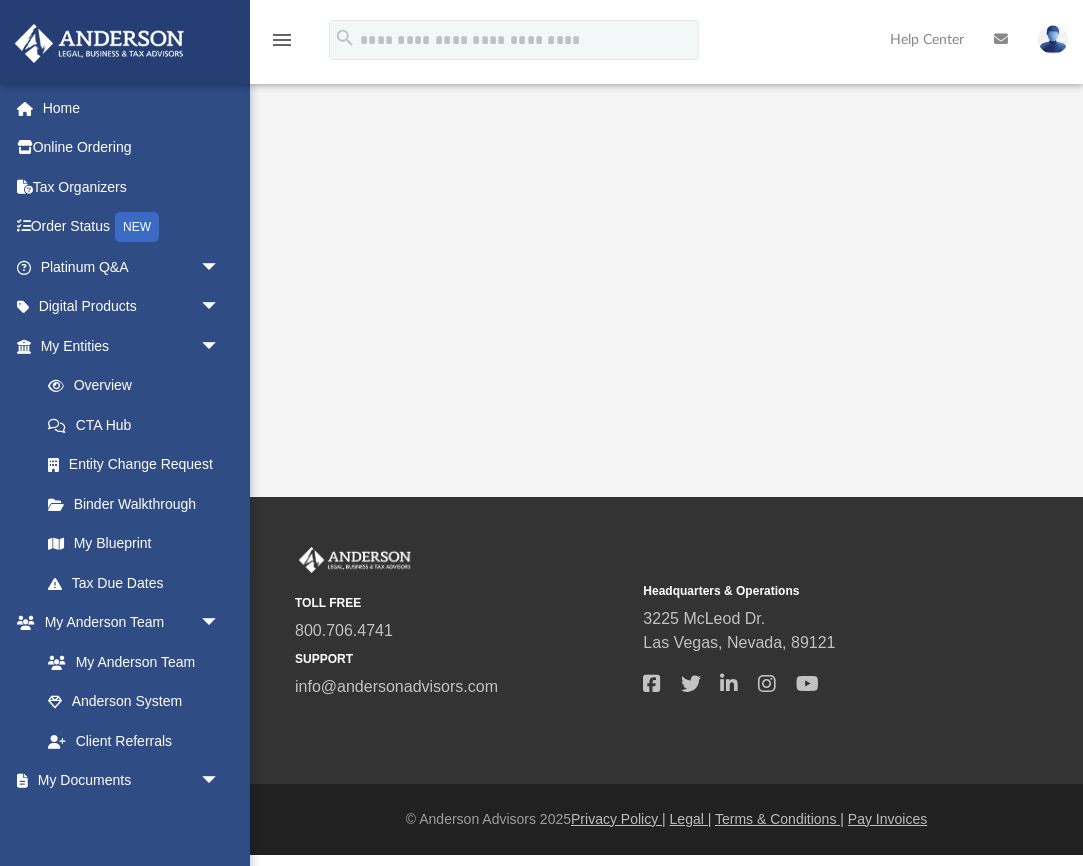 scroll, scrollTop: 0, scrollLeft: 0, axis: both 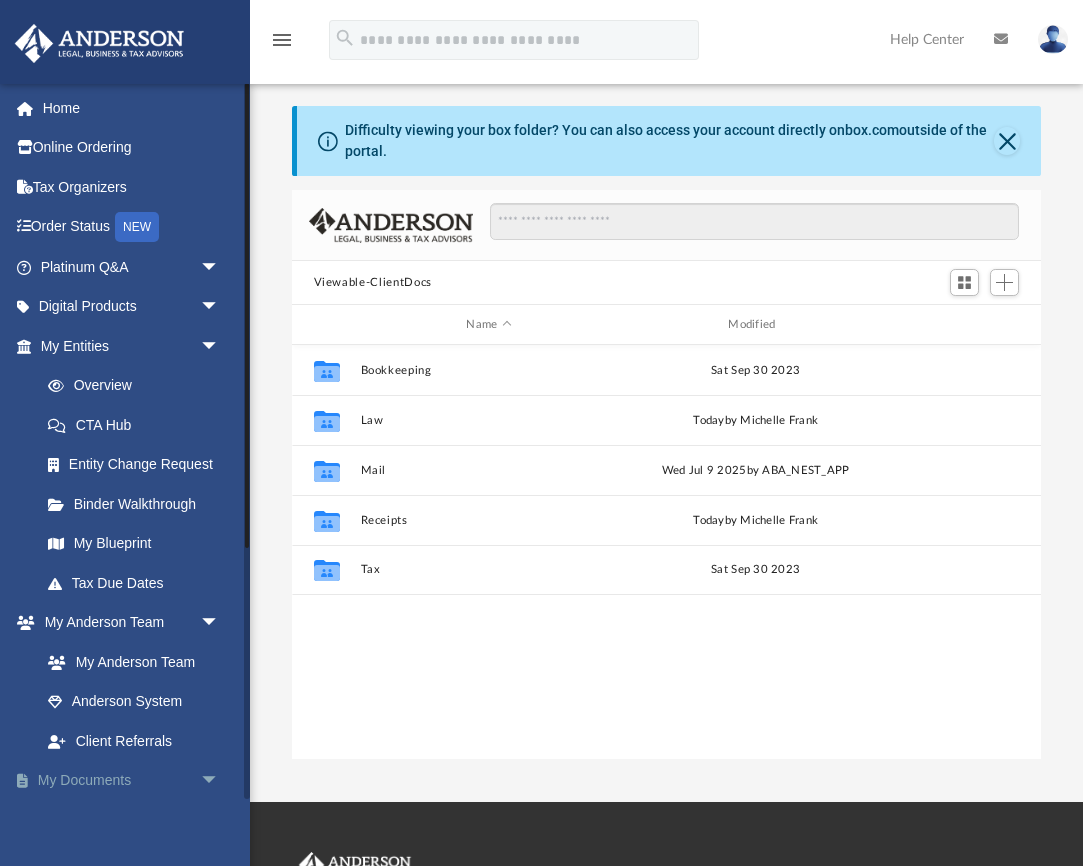 click on "My Documents arrow_drop_down" at bounding box center (132, 781) 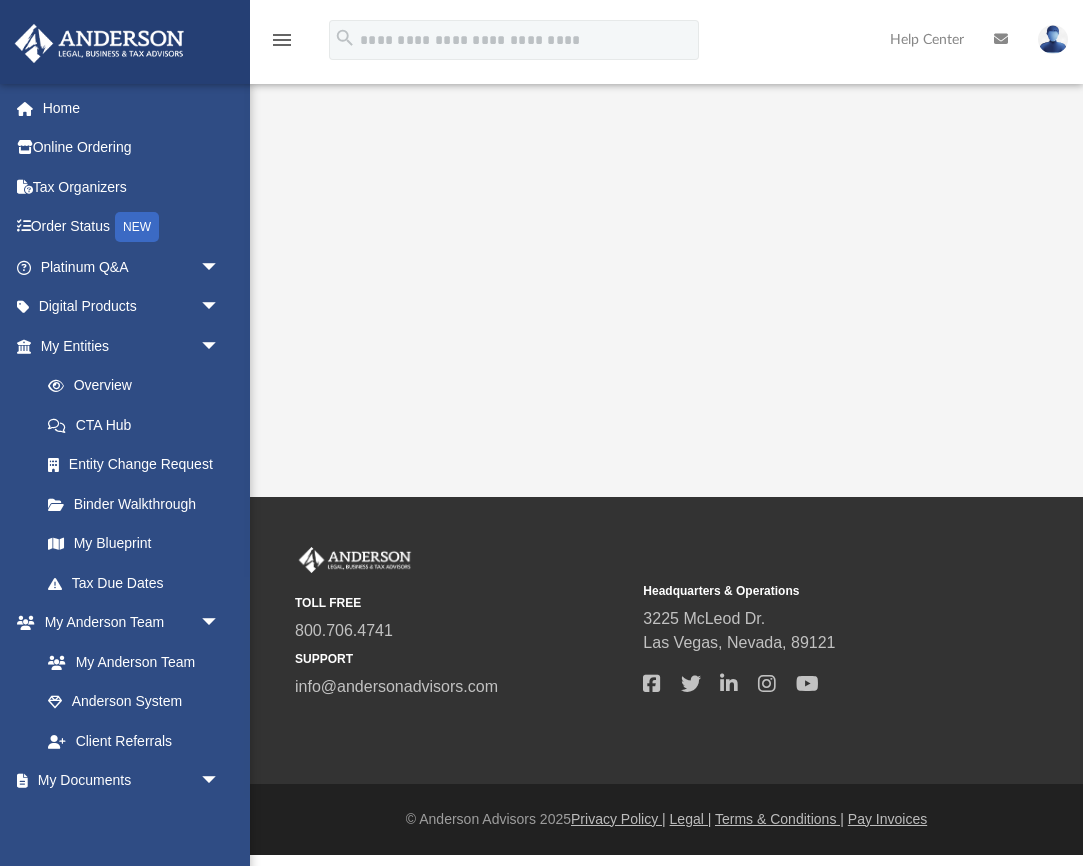 scroll, scrollTop: 0, scrollLeft: 0, axis: both 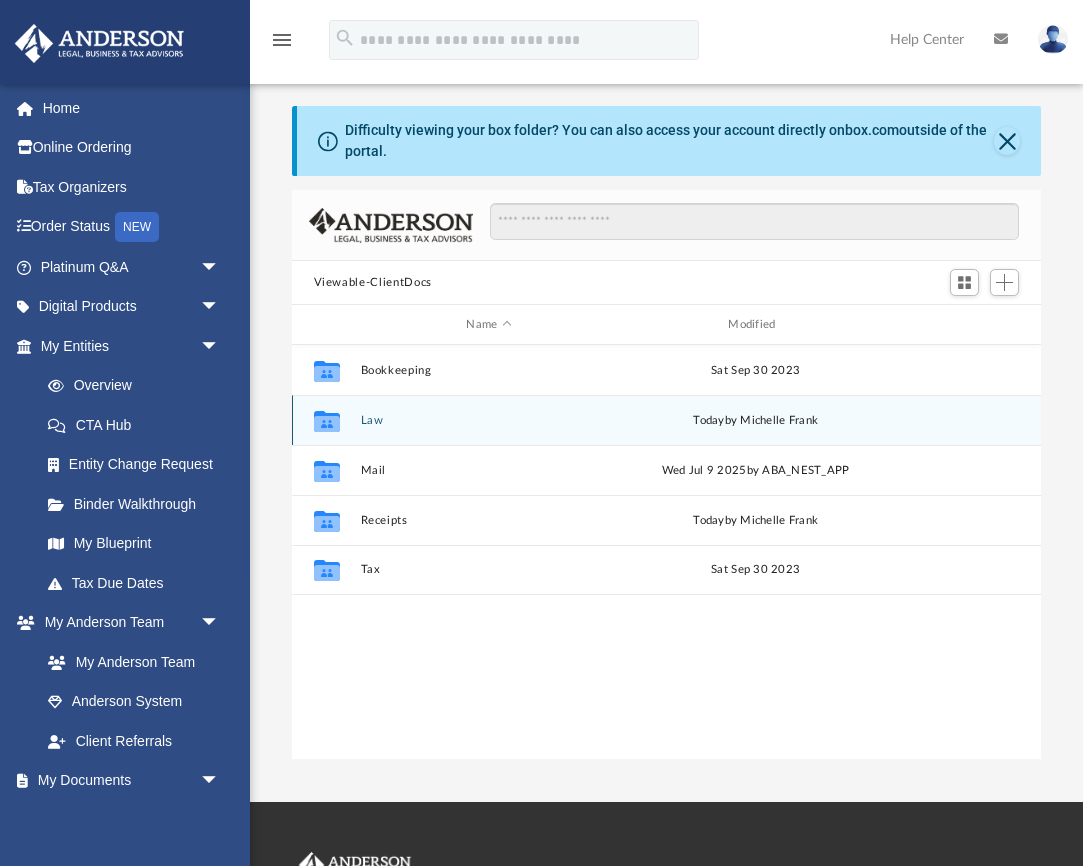 click on "Law" at bounding box center (489, 420) 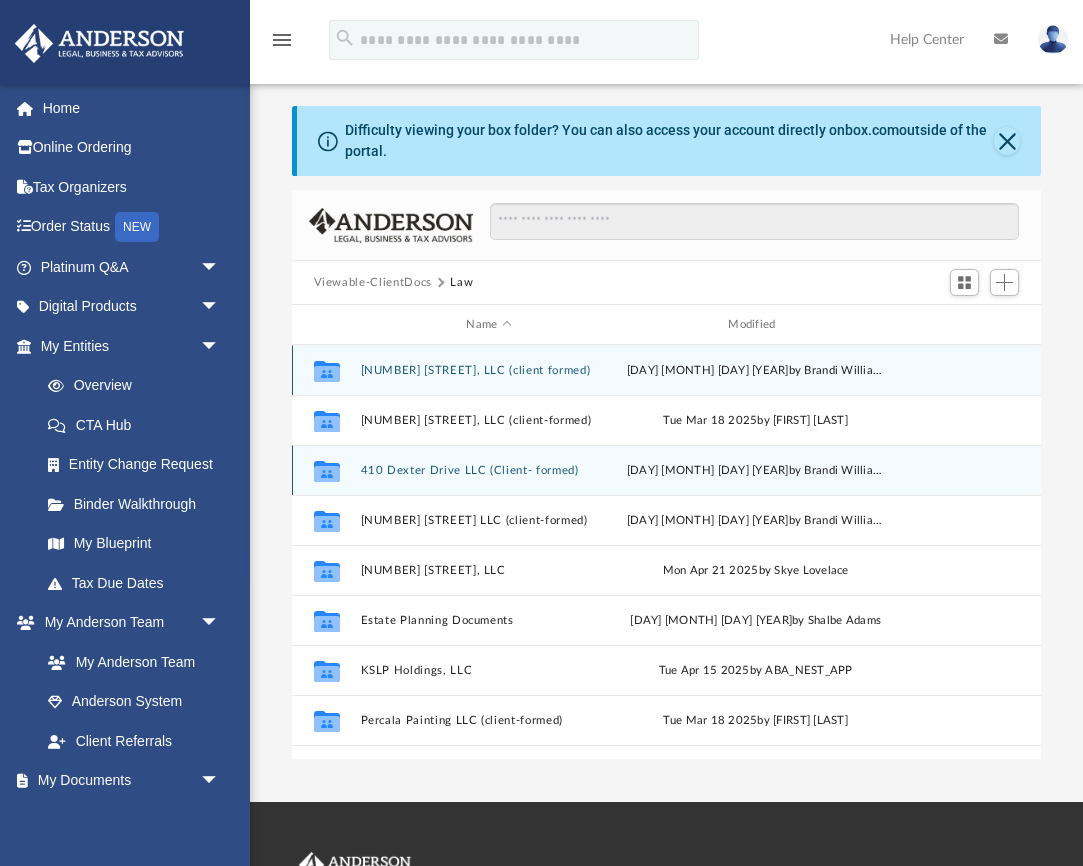 scroll, scrollTop: 0, scrollLeft: 0, axis: both 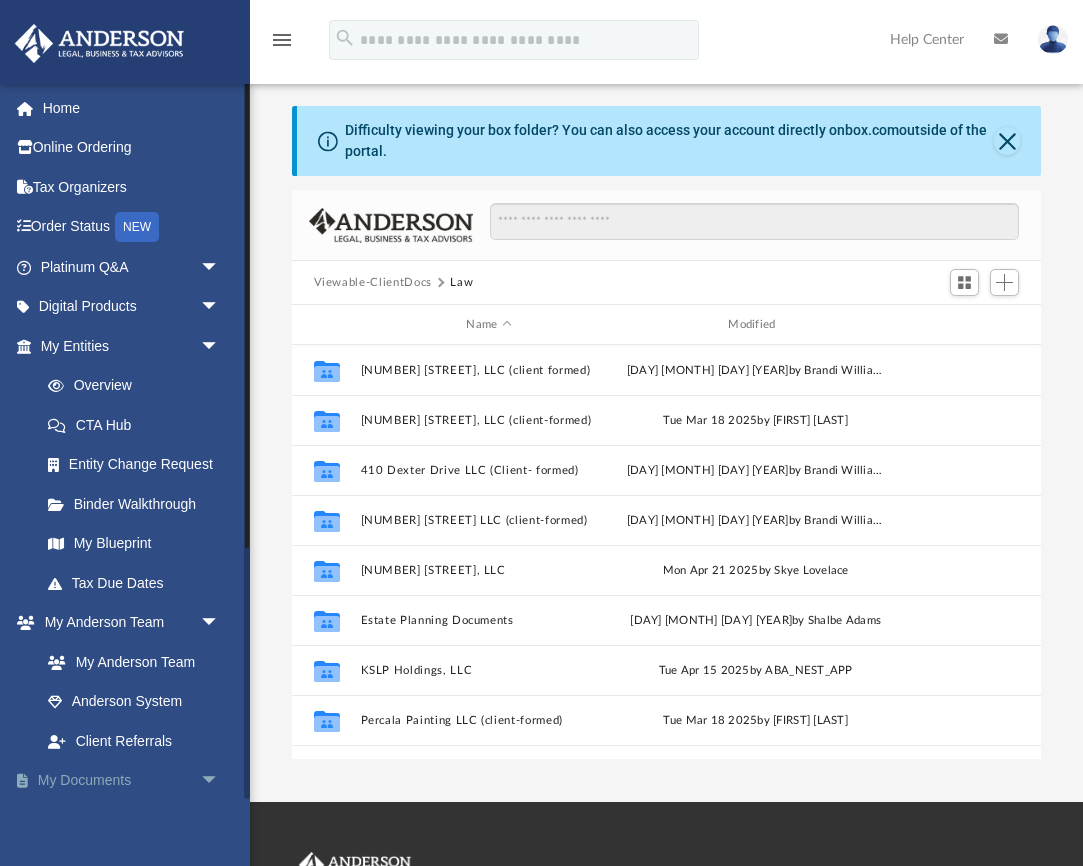 click on "arrow_drop_down" at bounding box center (220, 781) 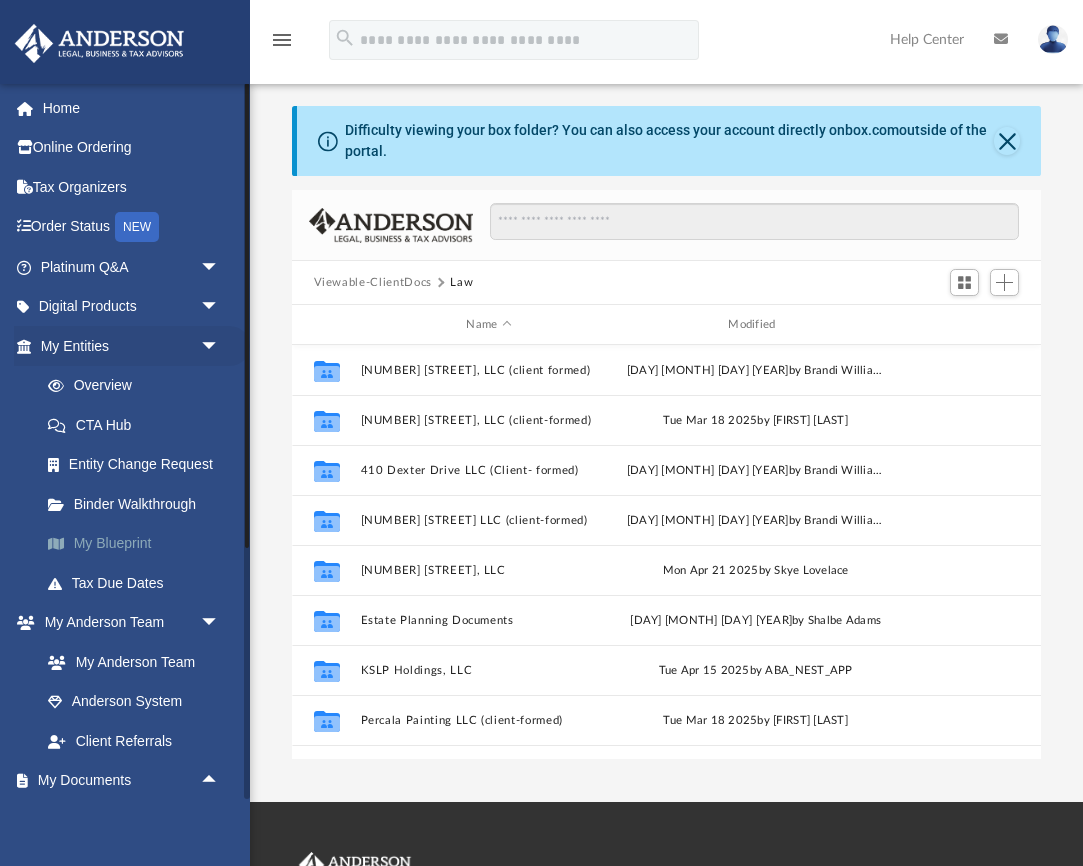 click on "My Blueprint" at bounding box center [139, 544] 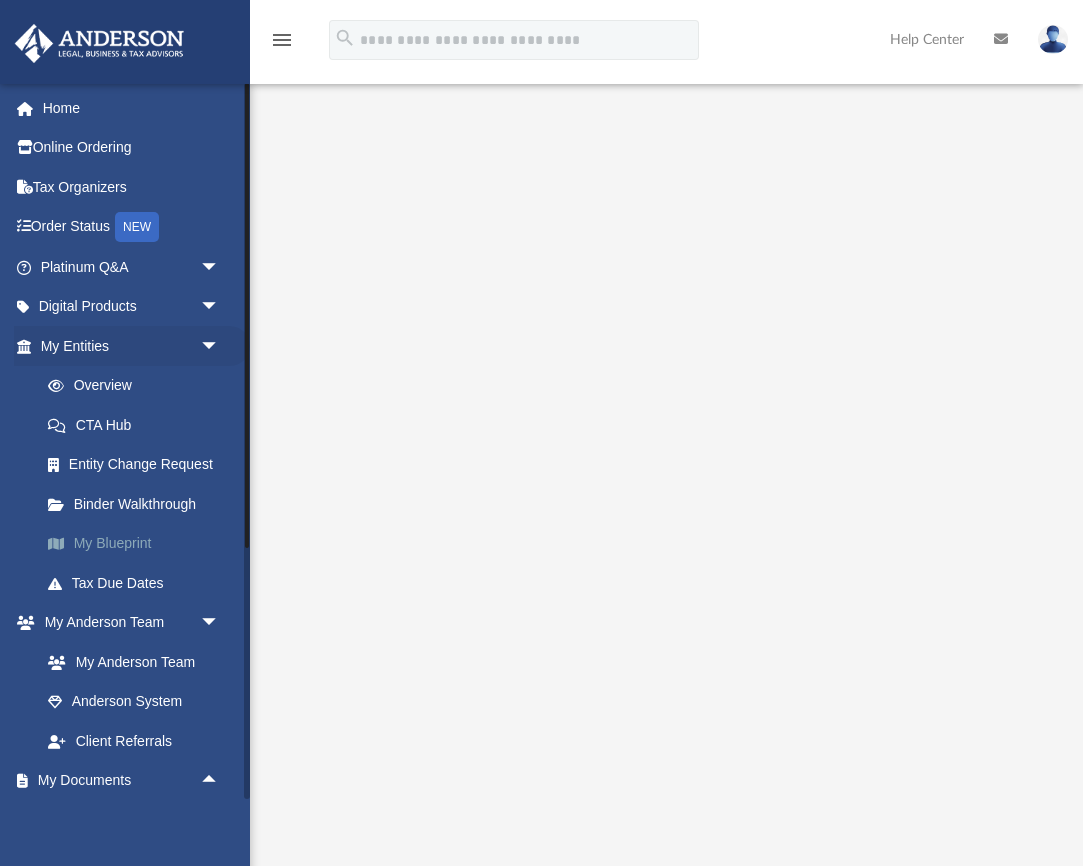 click on "My Blueprint" at bounding box center (139, 544) 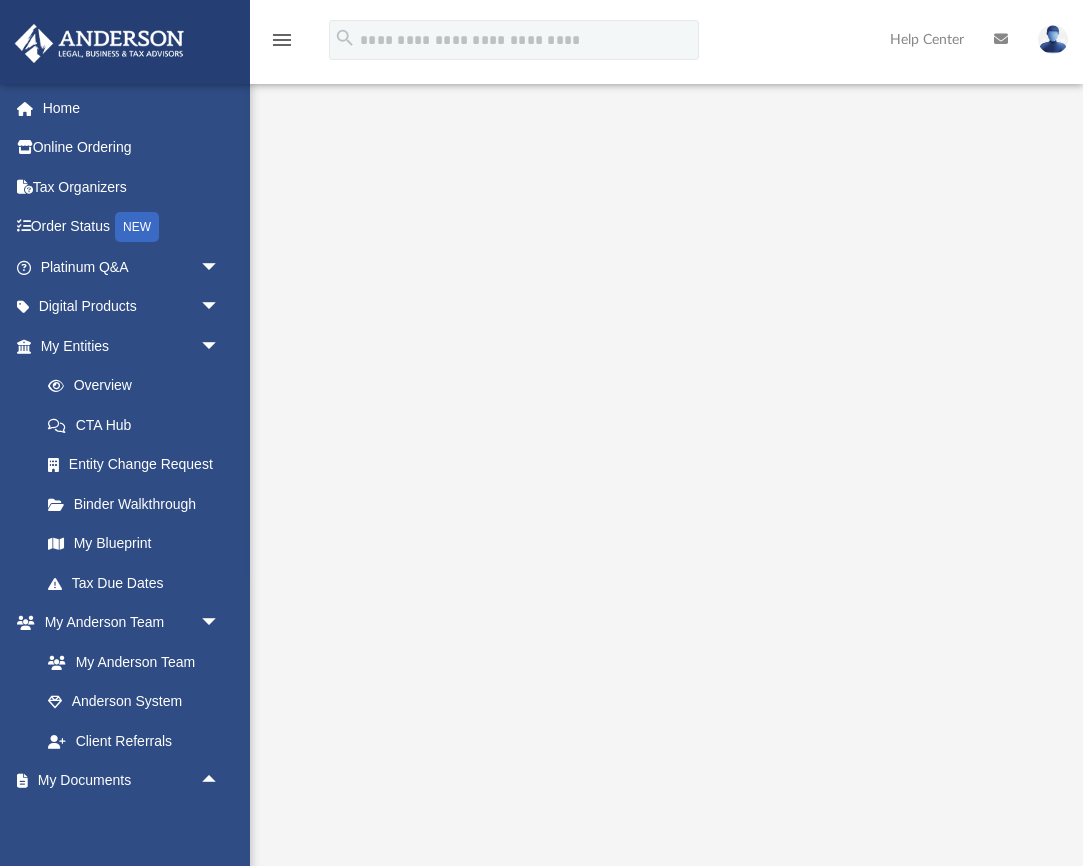 click at bounding box center [1053, 39] 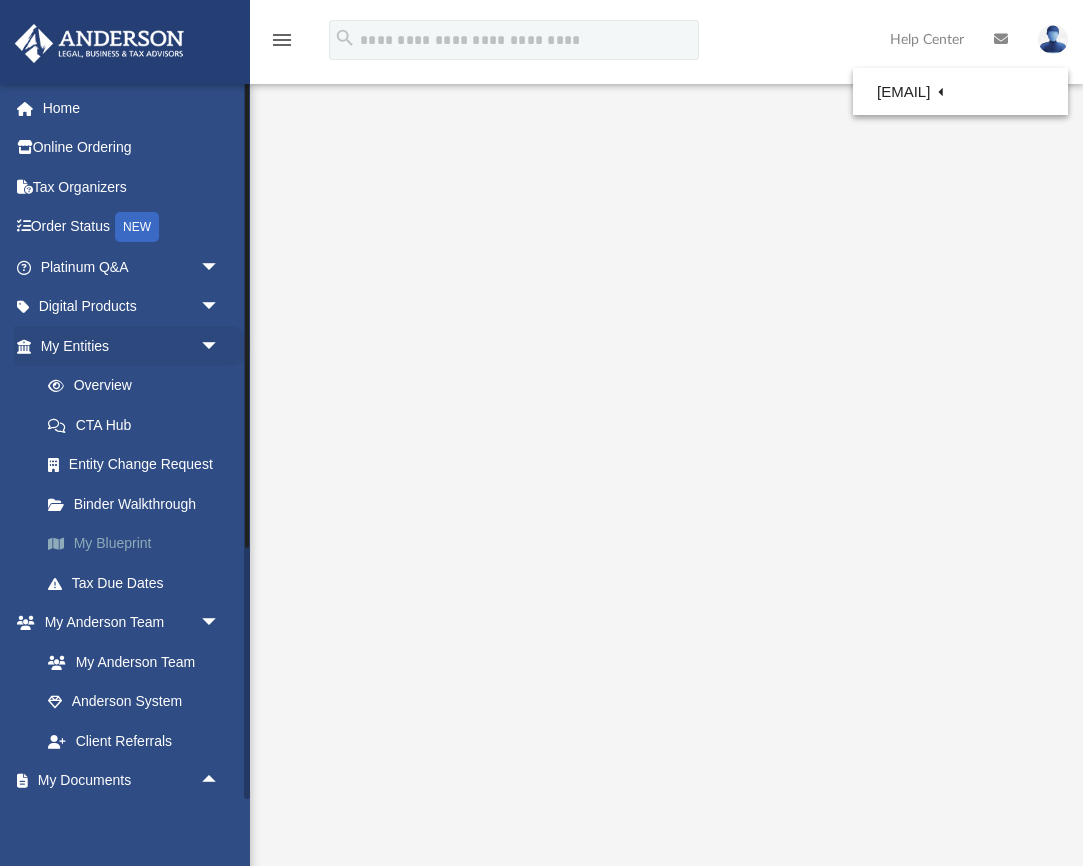 click on "My Blueprint" at bounding box center [139, 544] 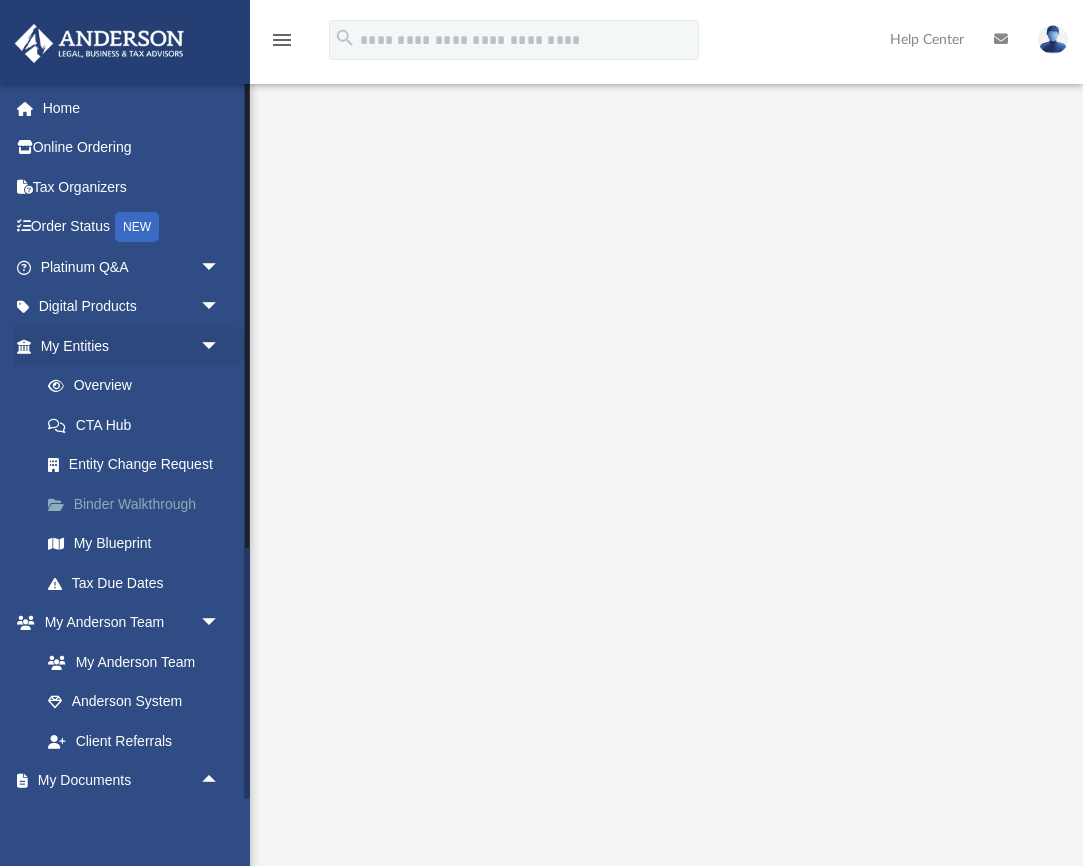 click on "Binder Walkthrough" at bounding box center [139, 504] 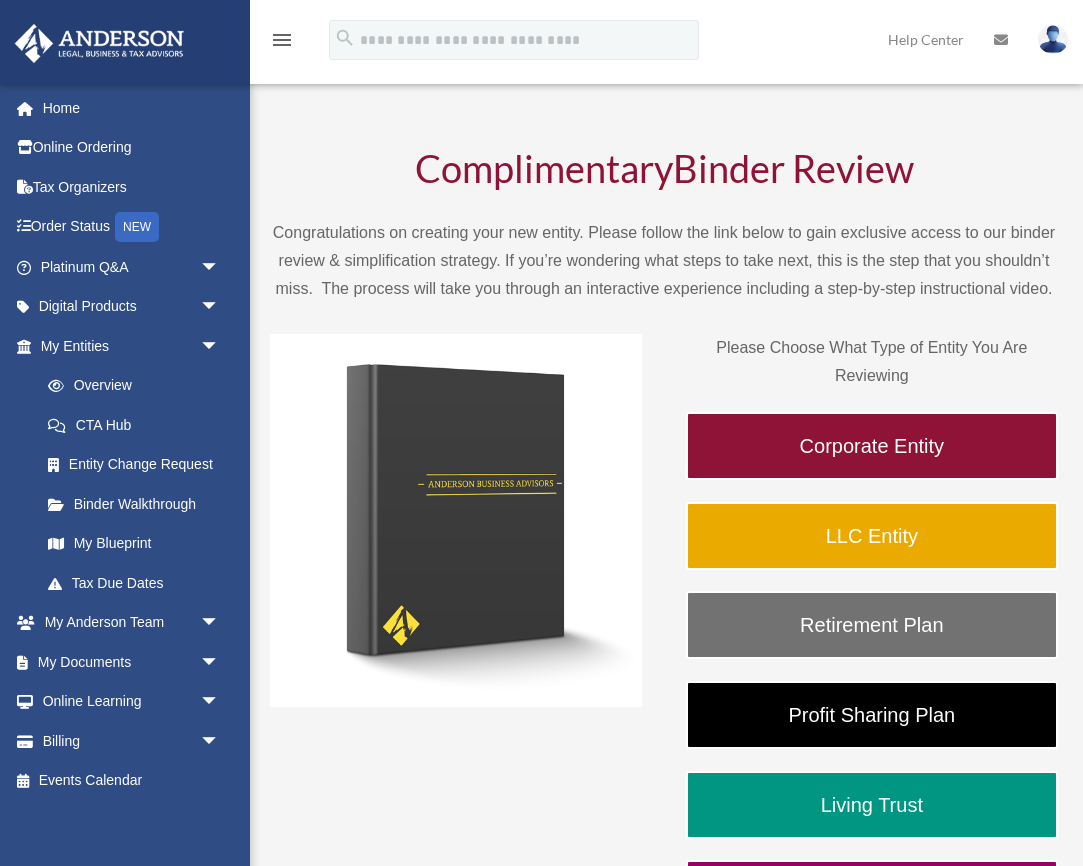 scroll, scrollTop: 0, scrollLeft: 0, axis: both 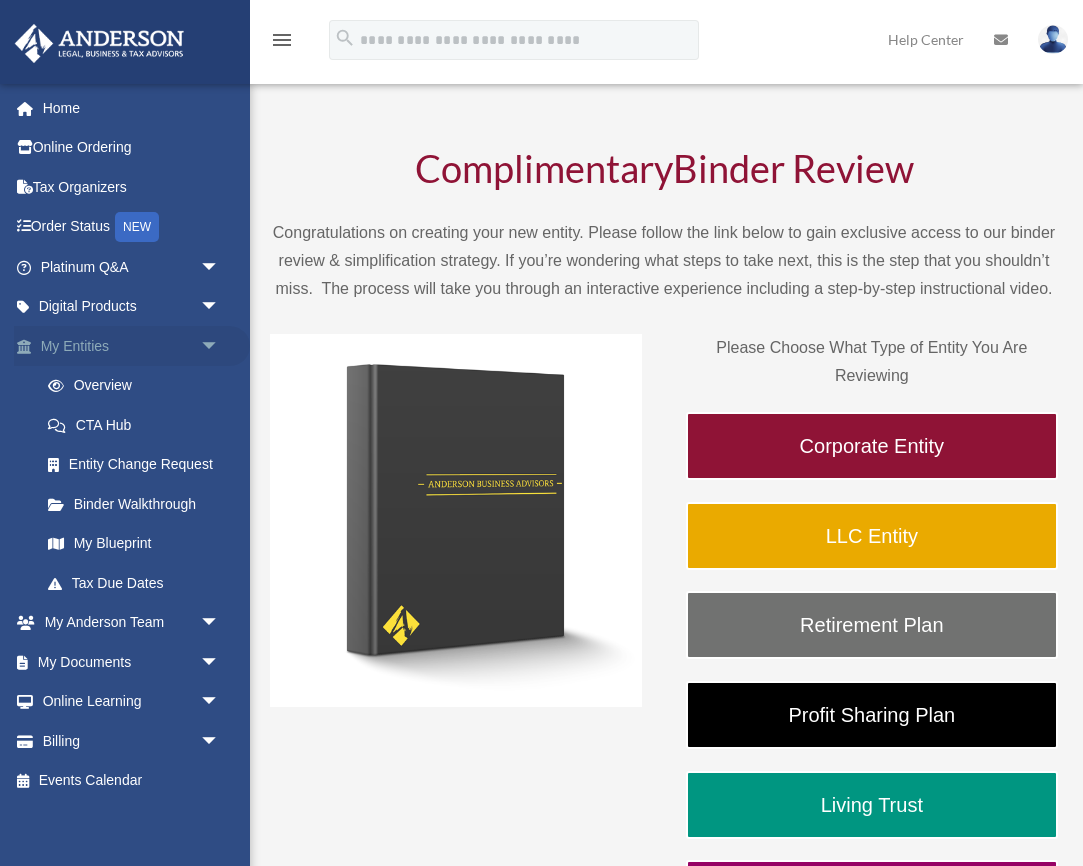 click on "My Entities arrow_drop_down" at bounding box center [132, 346] 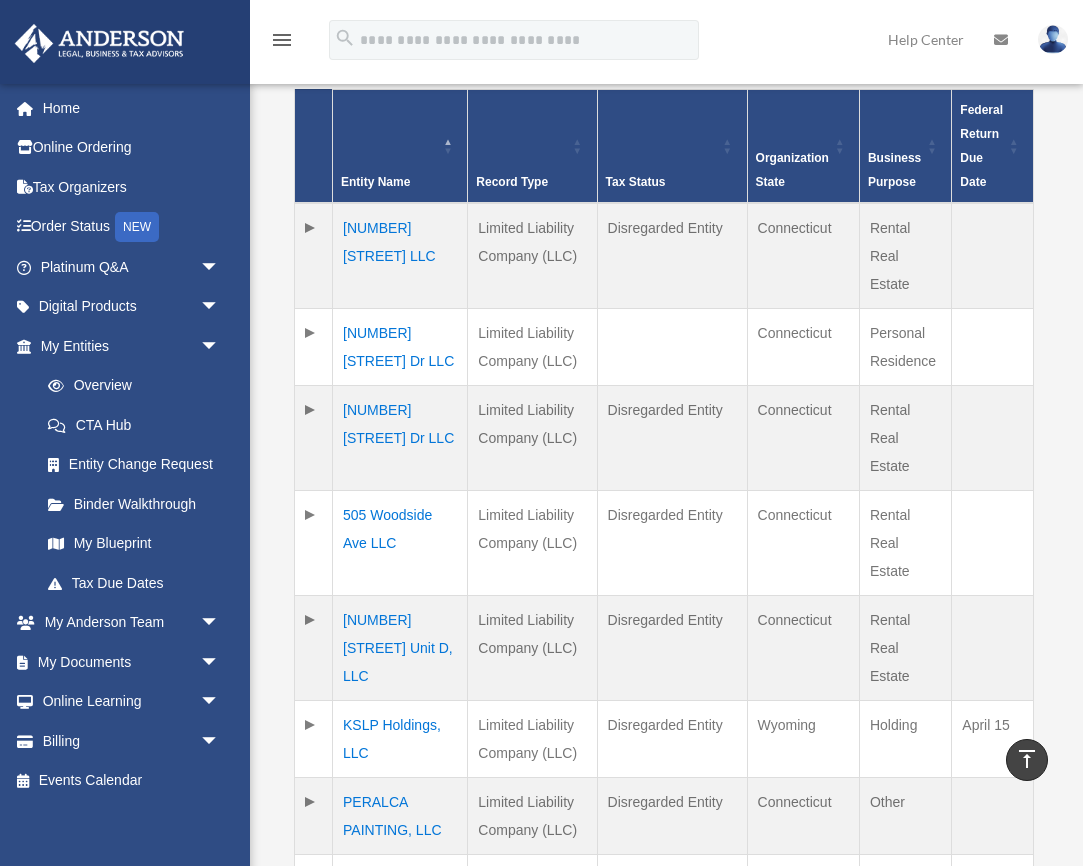 scroll, scrollTop: 472, scrollLeft: 0, axis: vertical 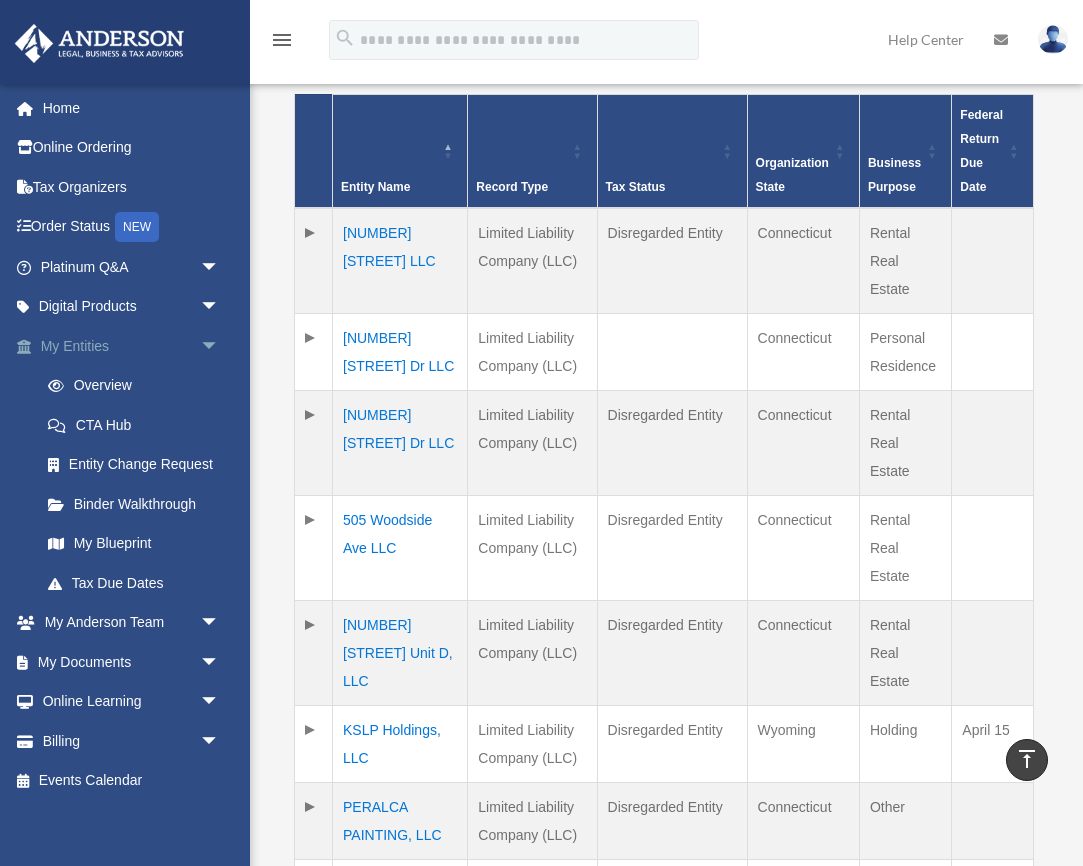 click on "My Entities arrow_drop_down" at bounding box center [132, 346] 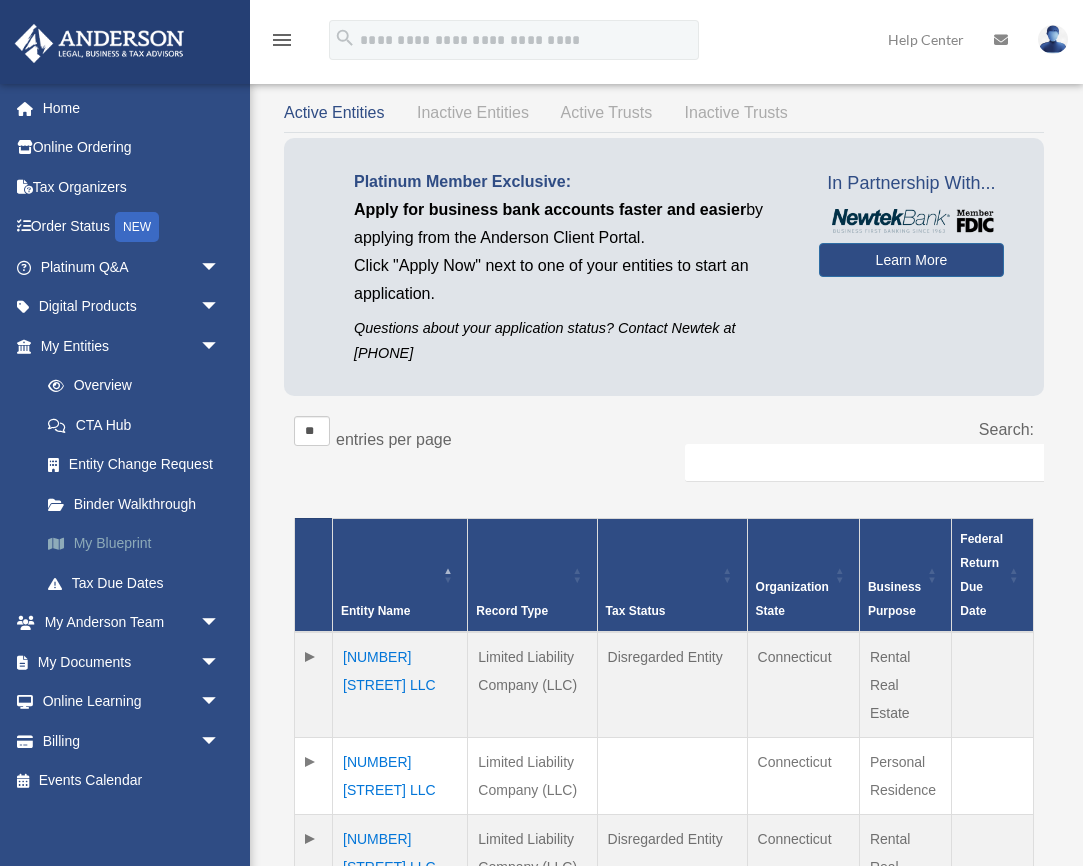 scroll, scrollTop: 49, scrollLeft: 0, axis: vertical 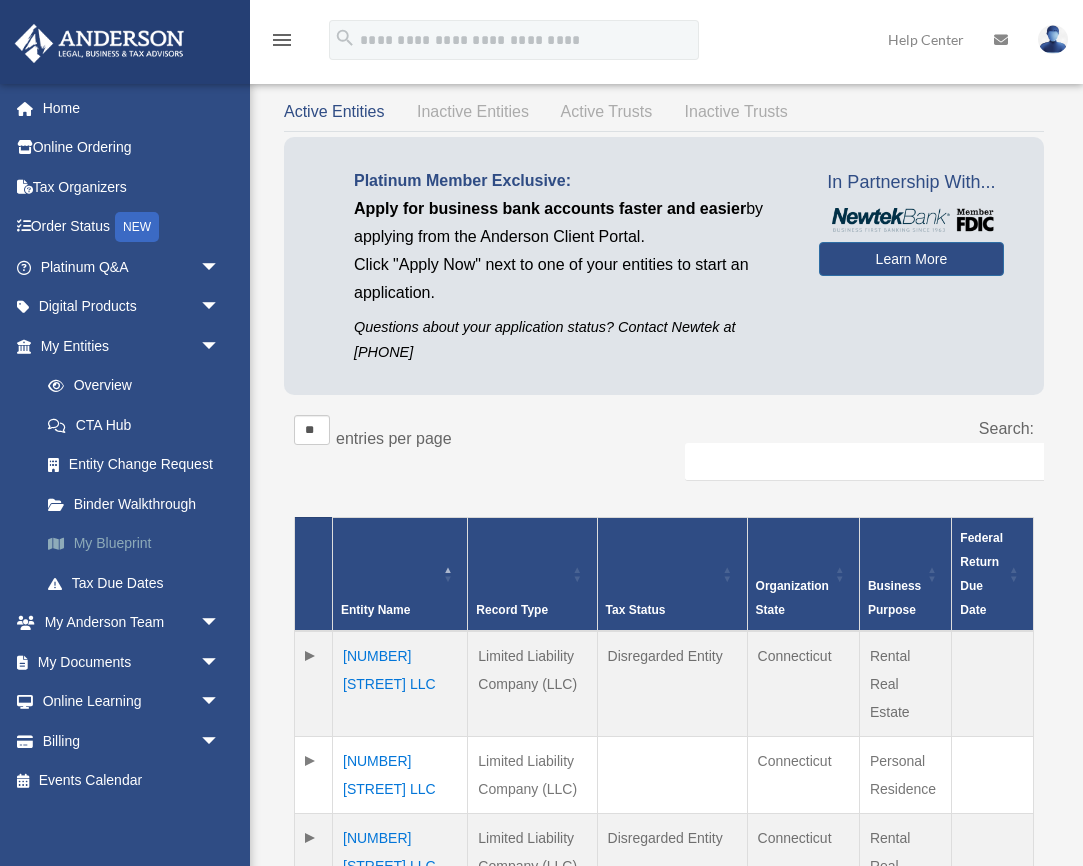 click on "My Blueprint" at bounding box center (139, 544) 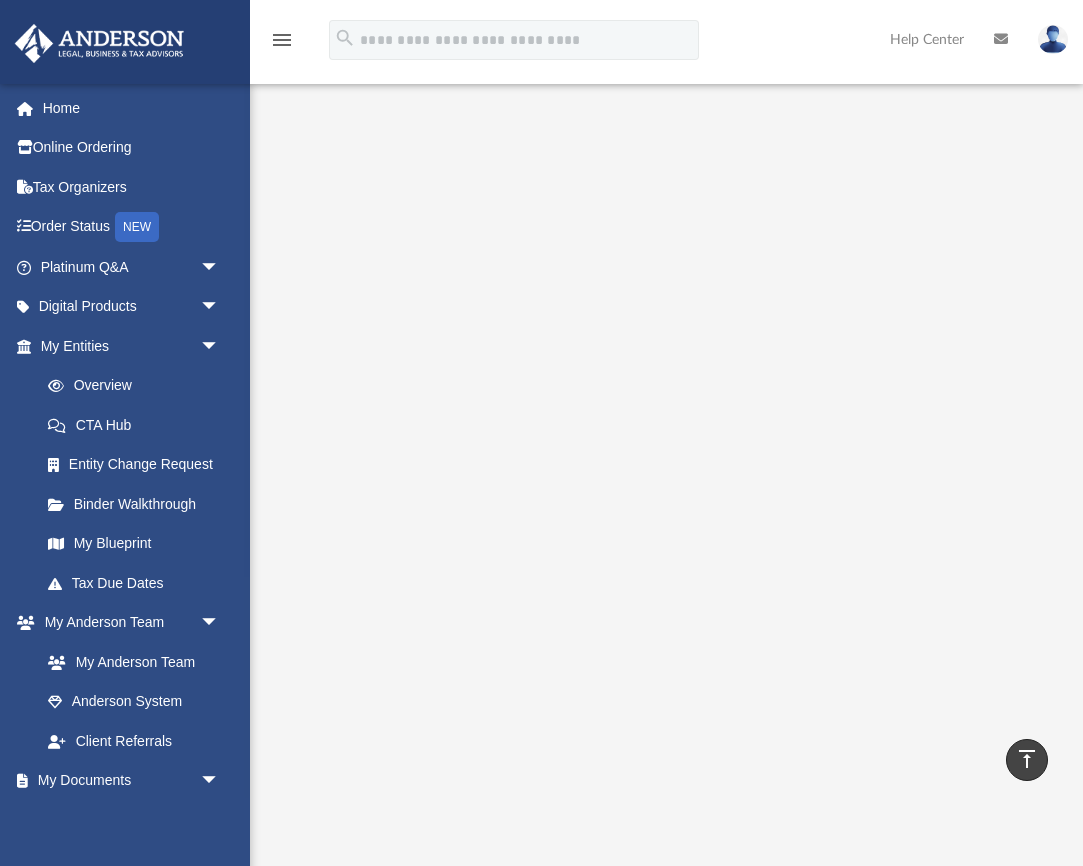 scroll, scrollTop: 0, scrollLeft: 0, axis: both 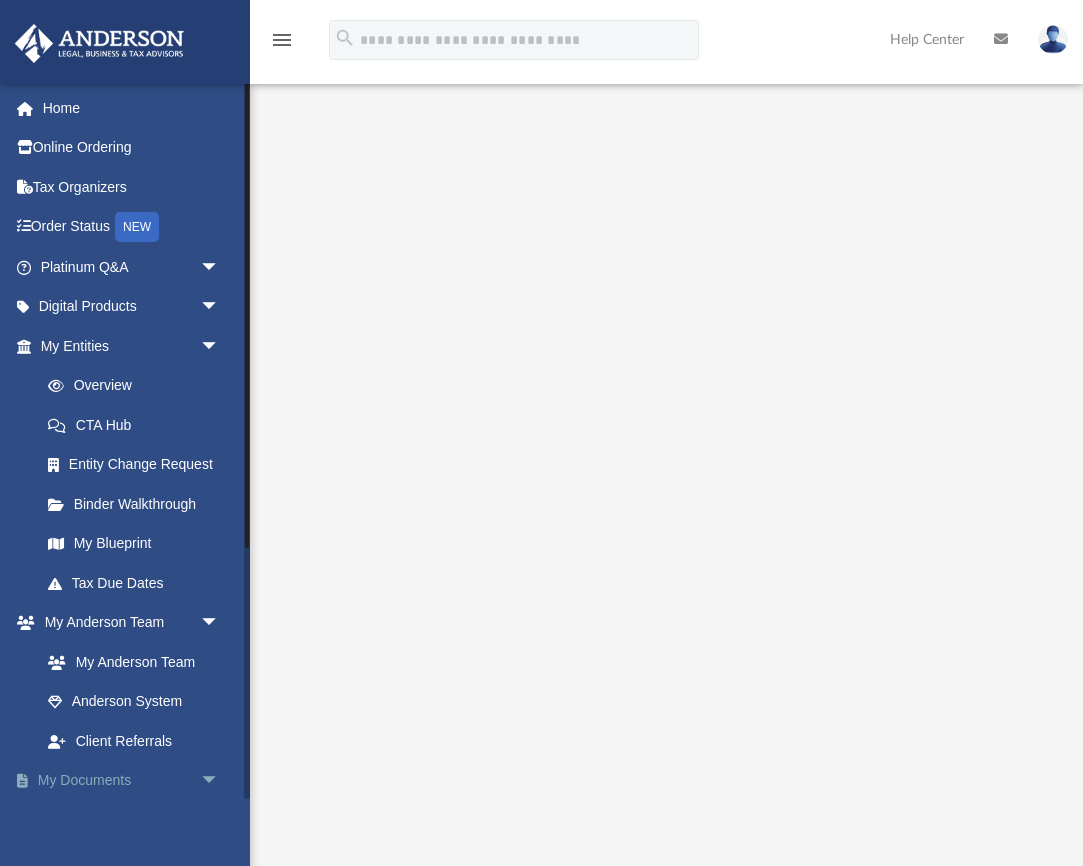 click on "arrow_drop_down" at bounding box center (220, 781) 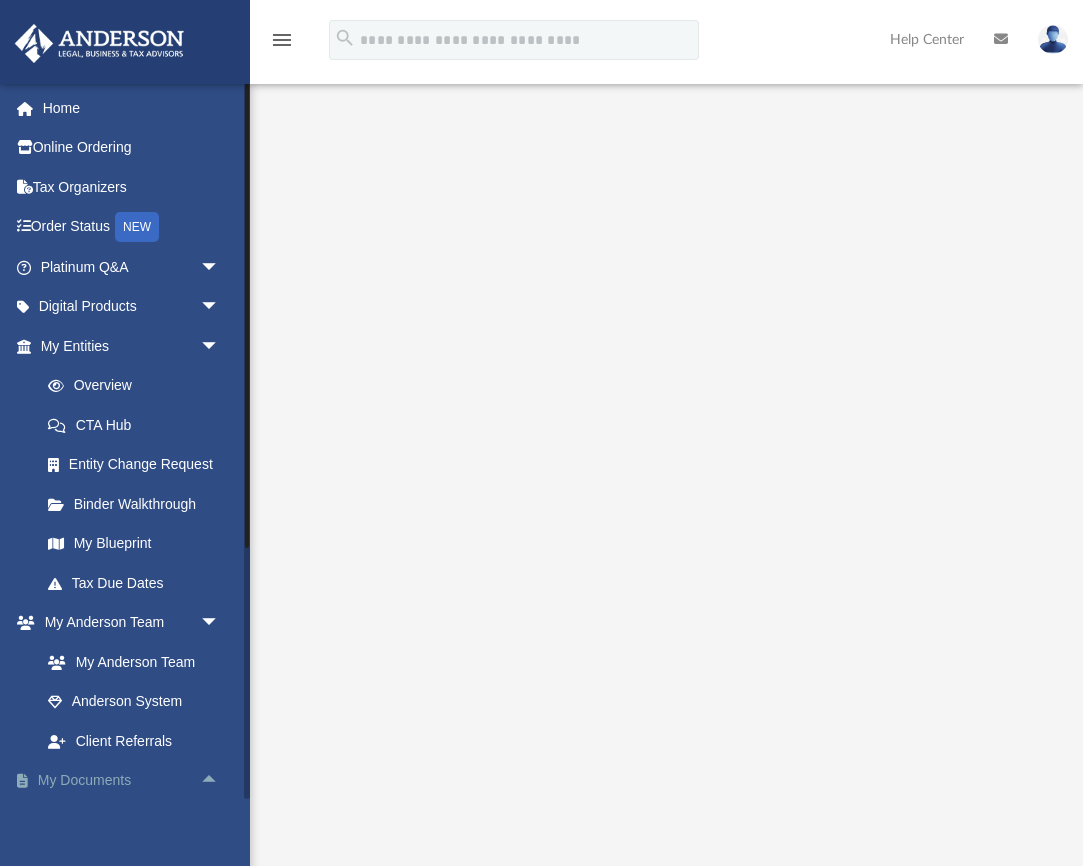 click on "arrow_drop_up" at bounding box center (220, 781) 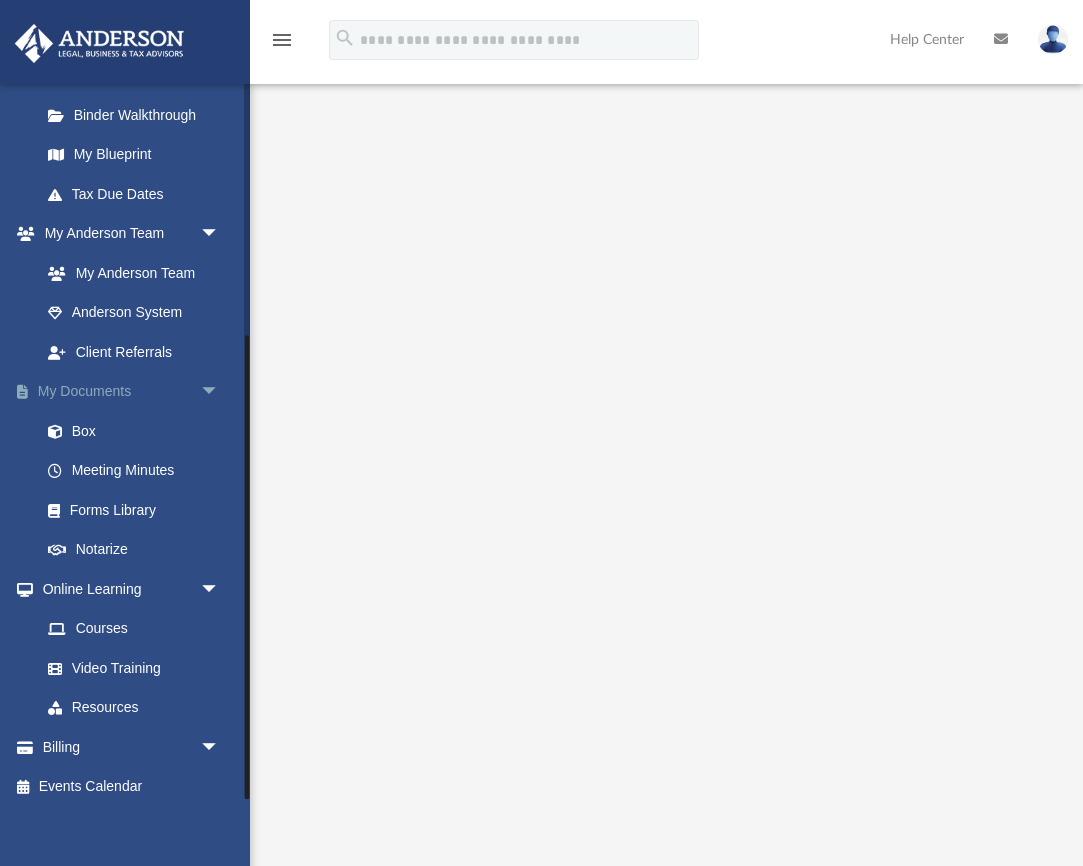 scroll, scrollTop: 387, scrollLeft: 0, axis: vertical 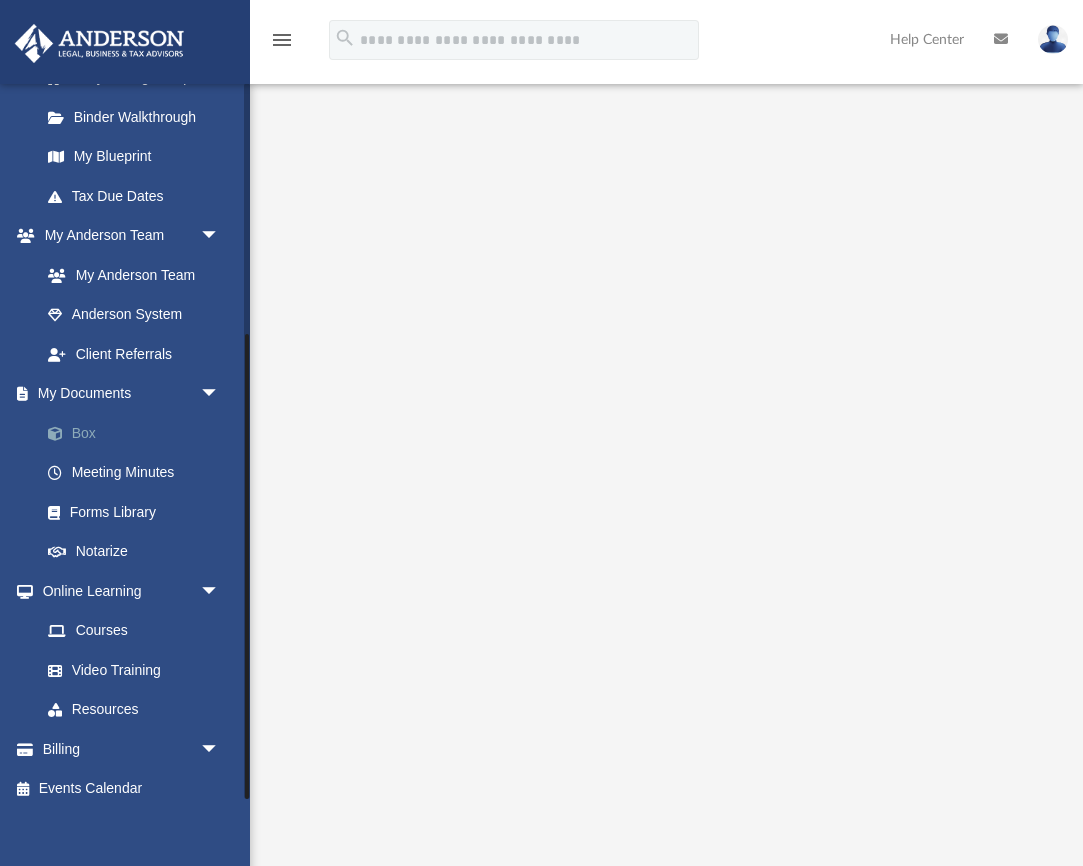click on "Box" at bounding box center [139, 433] 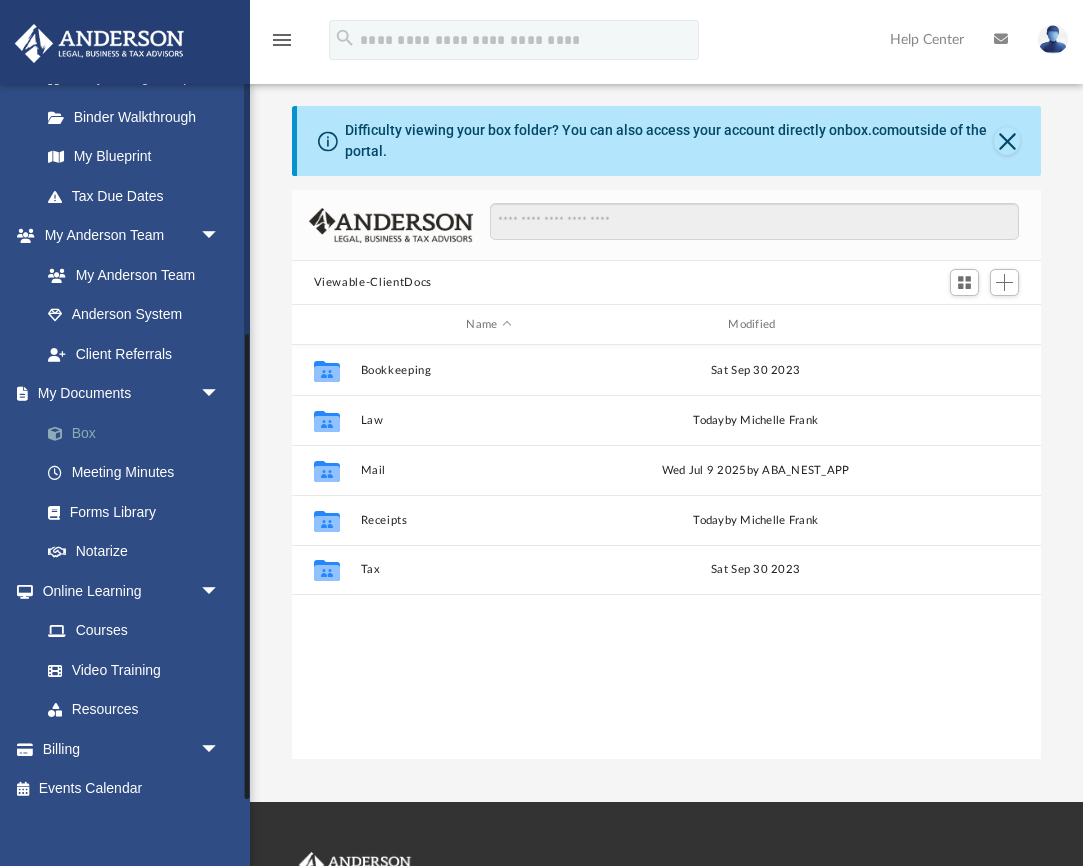 scroll, scrollTop: 1, scrollLeft: 1, axis: both 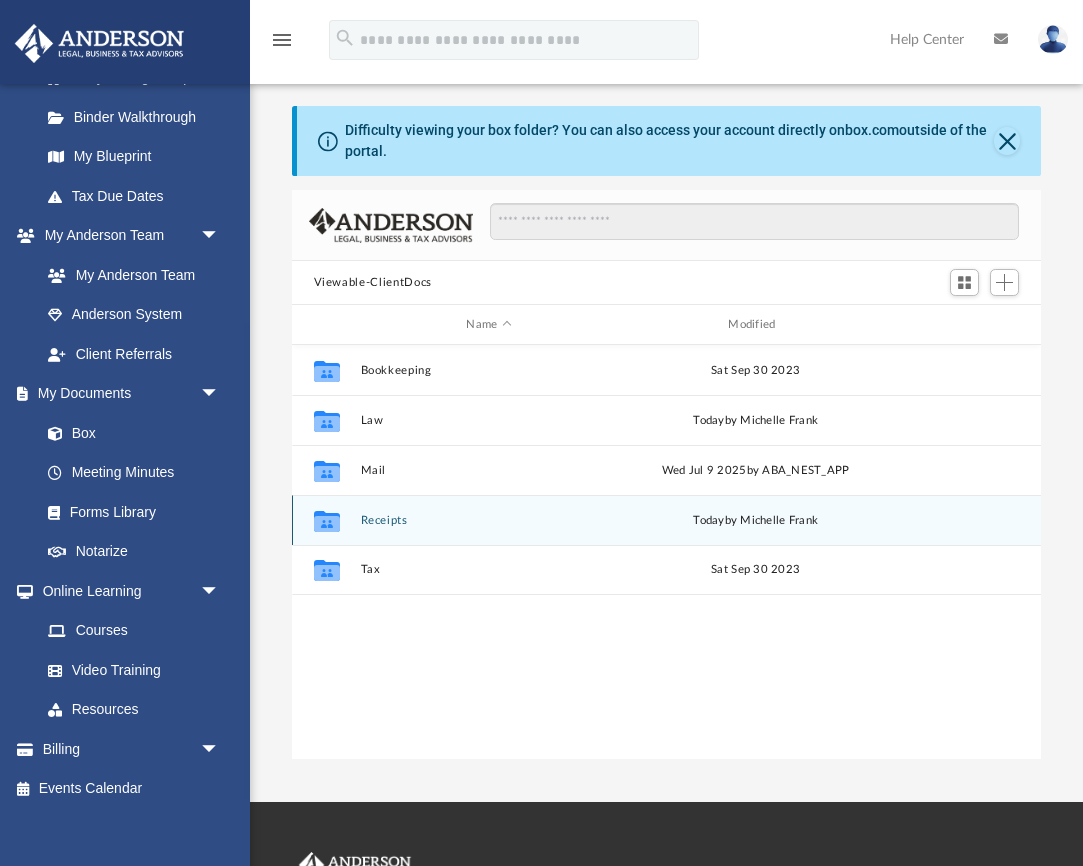 click on "Receipts" at bounding box center [489, 520] 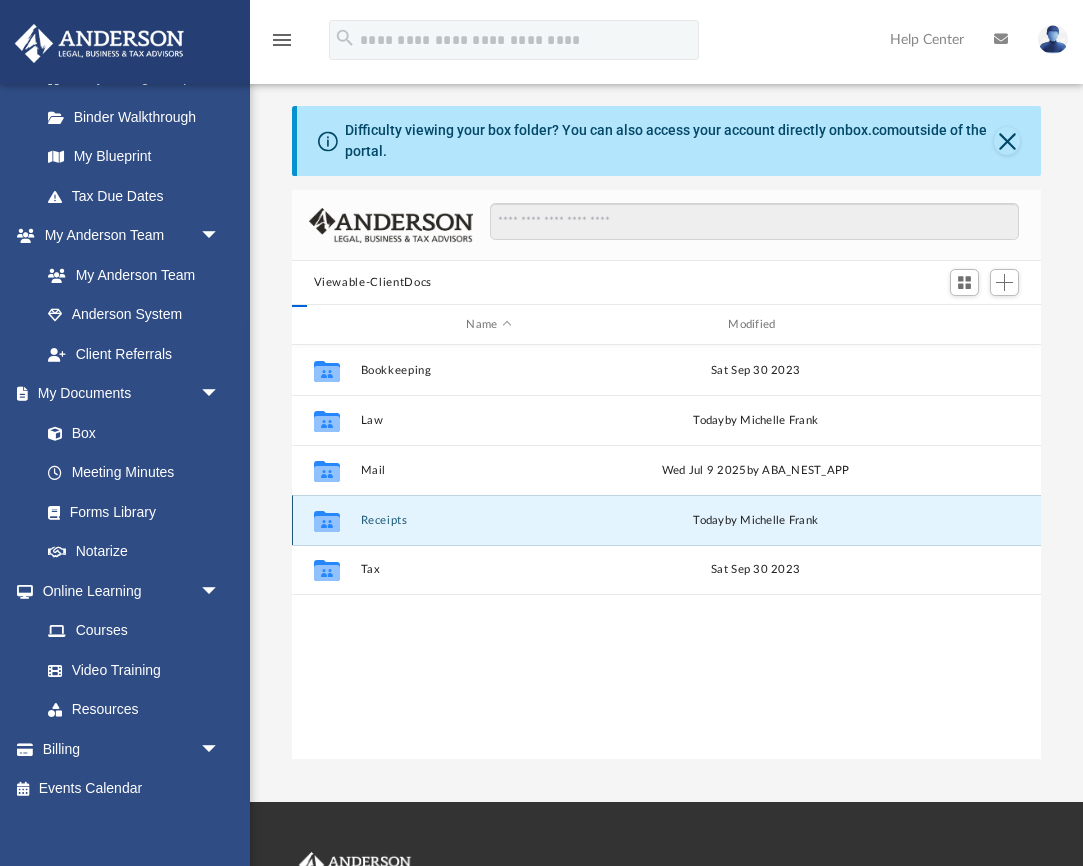 click on "Receipts" at bounding box center (489, 520) 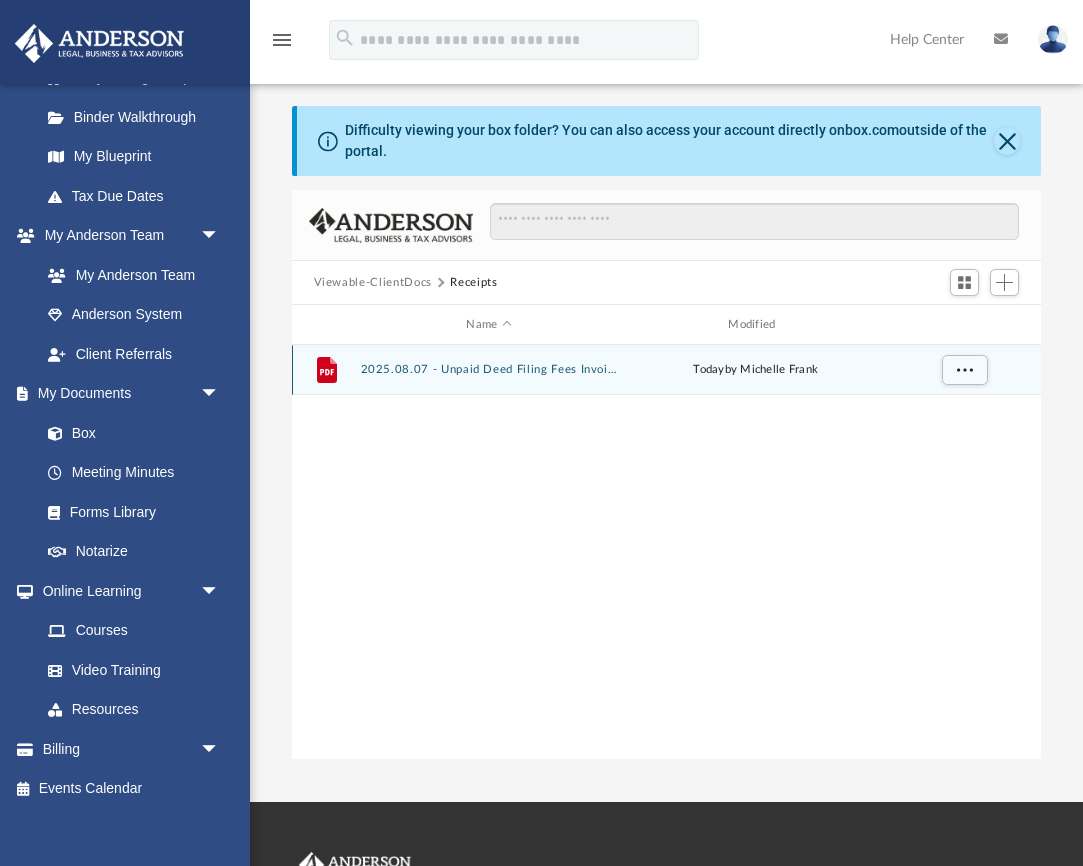 click on "2025.08.07 - Unpaid Deed Filing Fees Invoice $80.00.pdf" at bounding box center [489, 369] 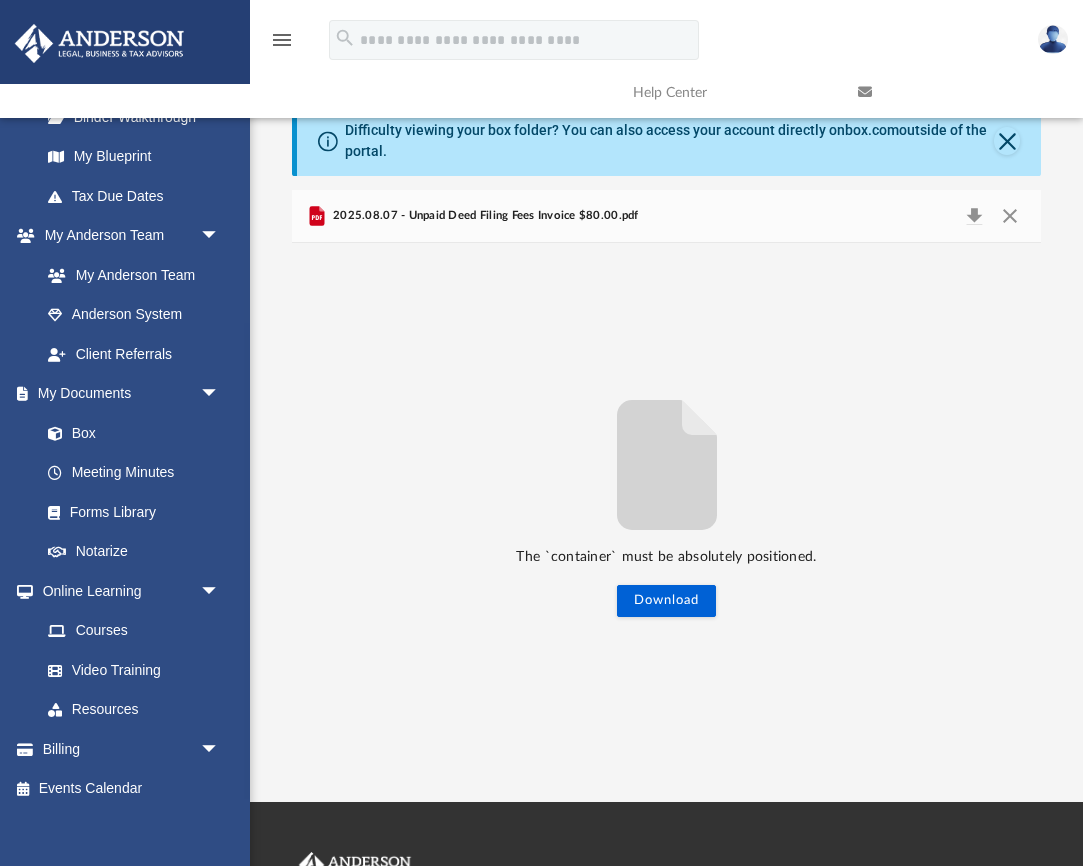 click on "The `container` must be absolutely positioned. Download" at bounding box center [667, 501] 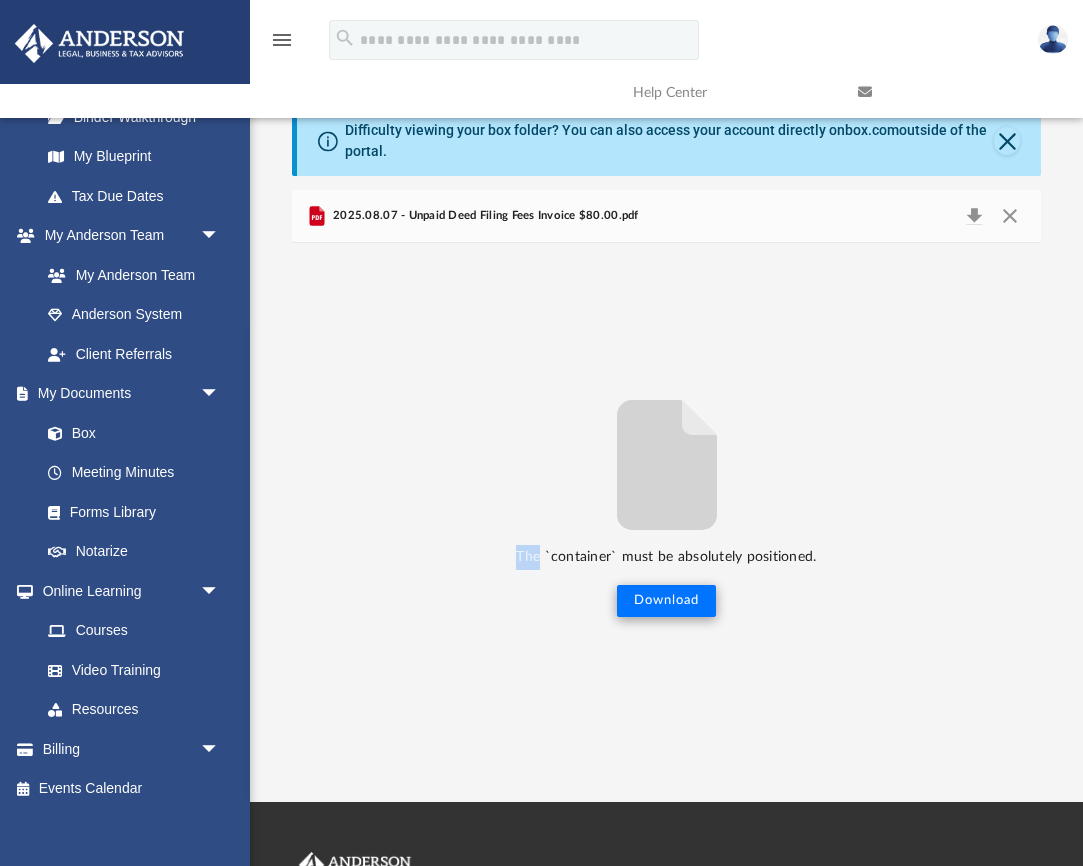click on "Download" at bounding box center (666, 601) 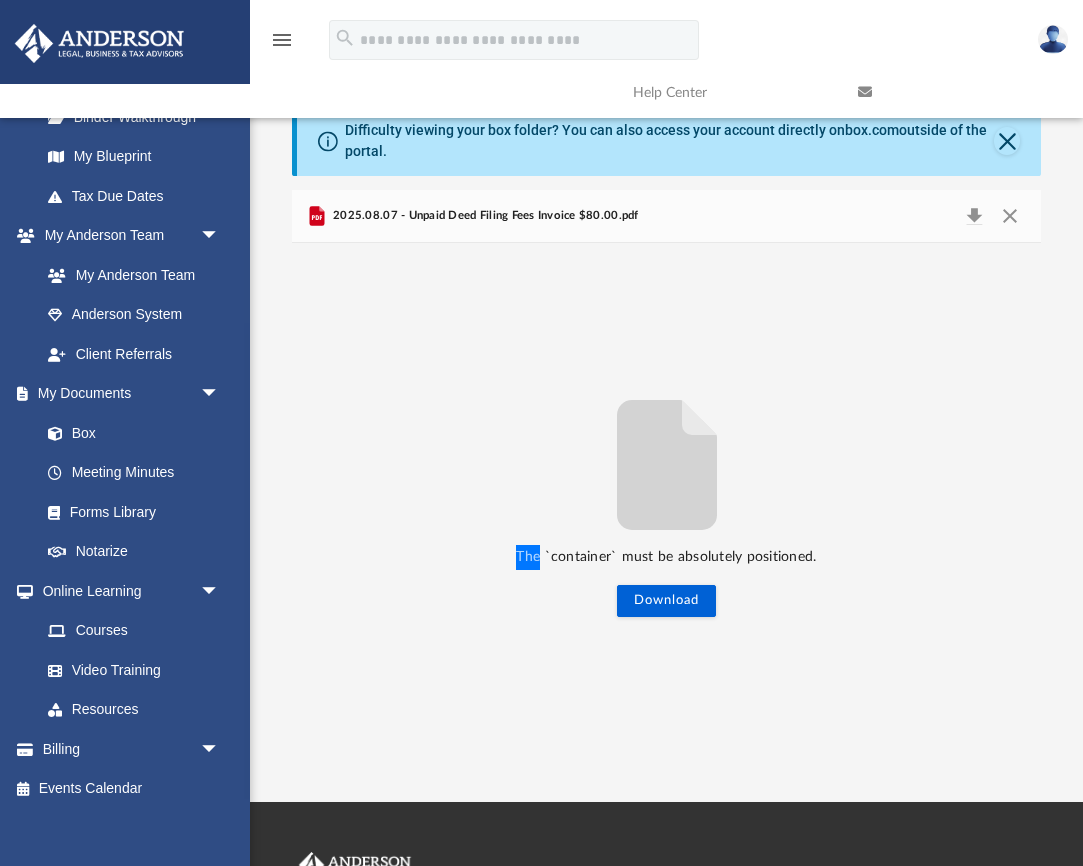 scroll, scrollTop: 0, scrollLeft: 0, axis: both 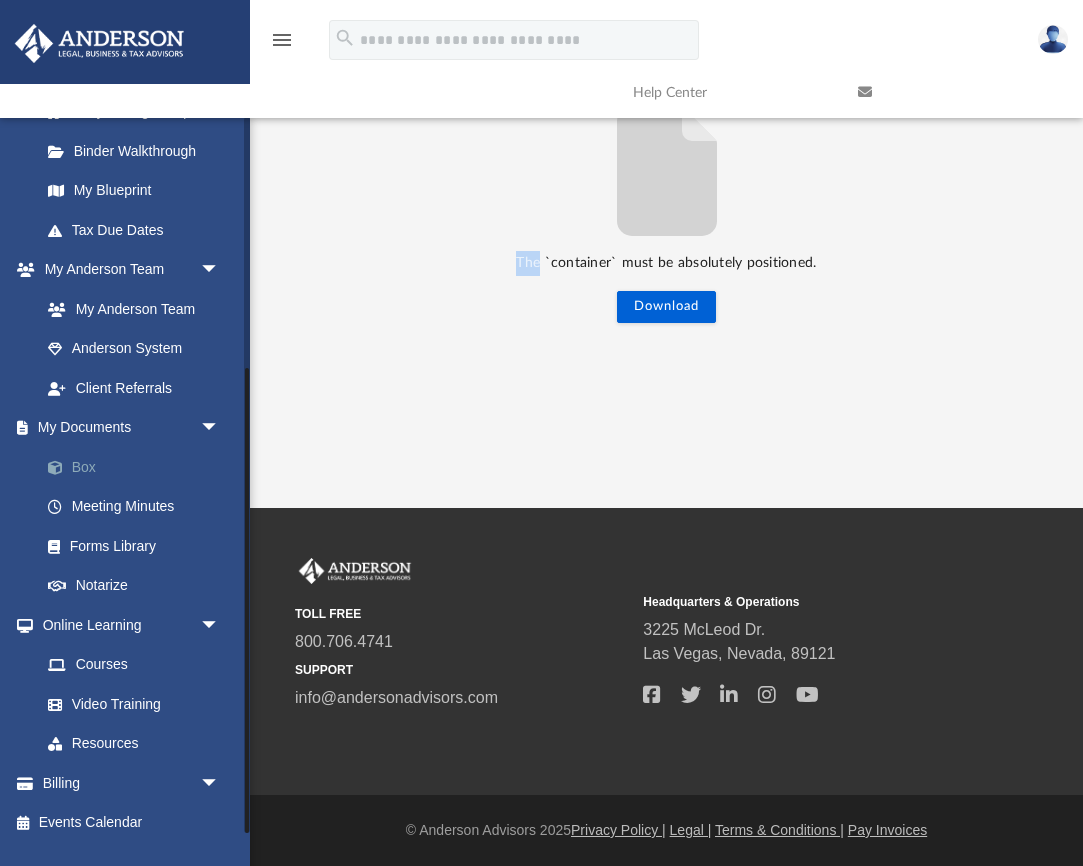 click on "Box" at bounding box center [139, 467] 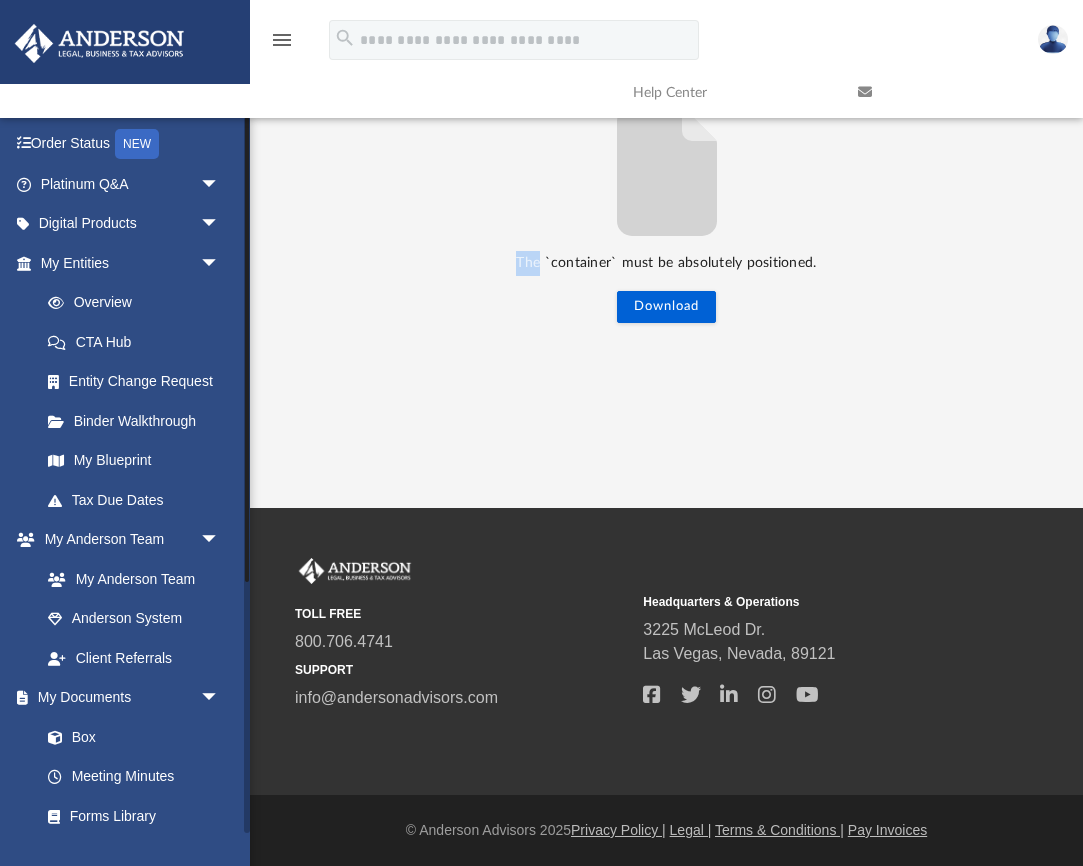 scroll, scrollTop: 0, scrollLeft: 0, axis: both 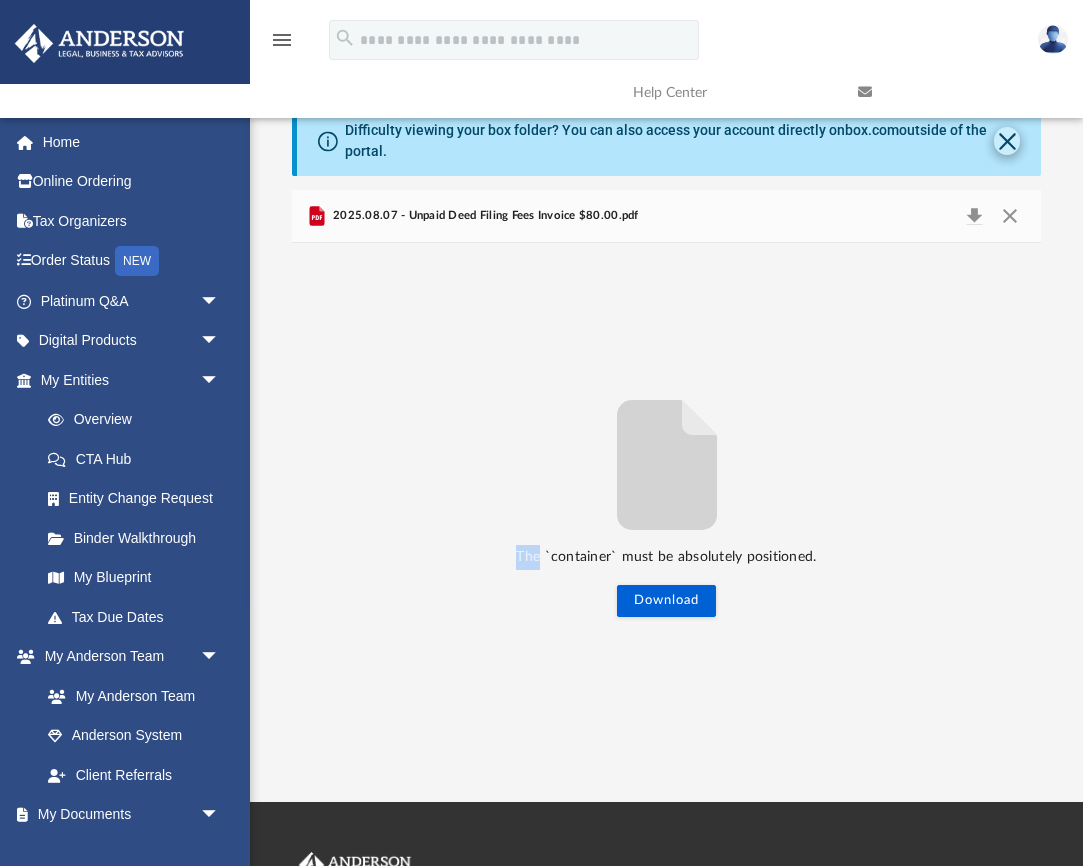 click 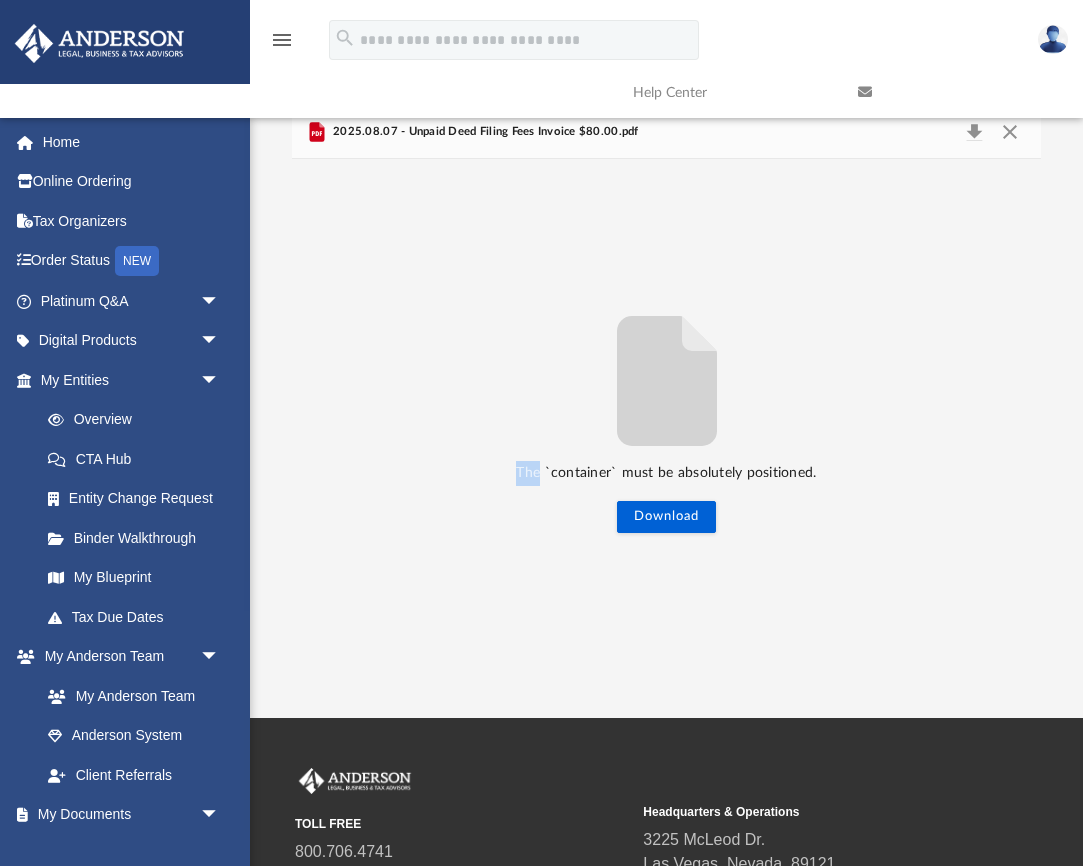 click at bounding box center (955, 92) 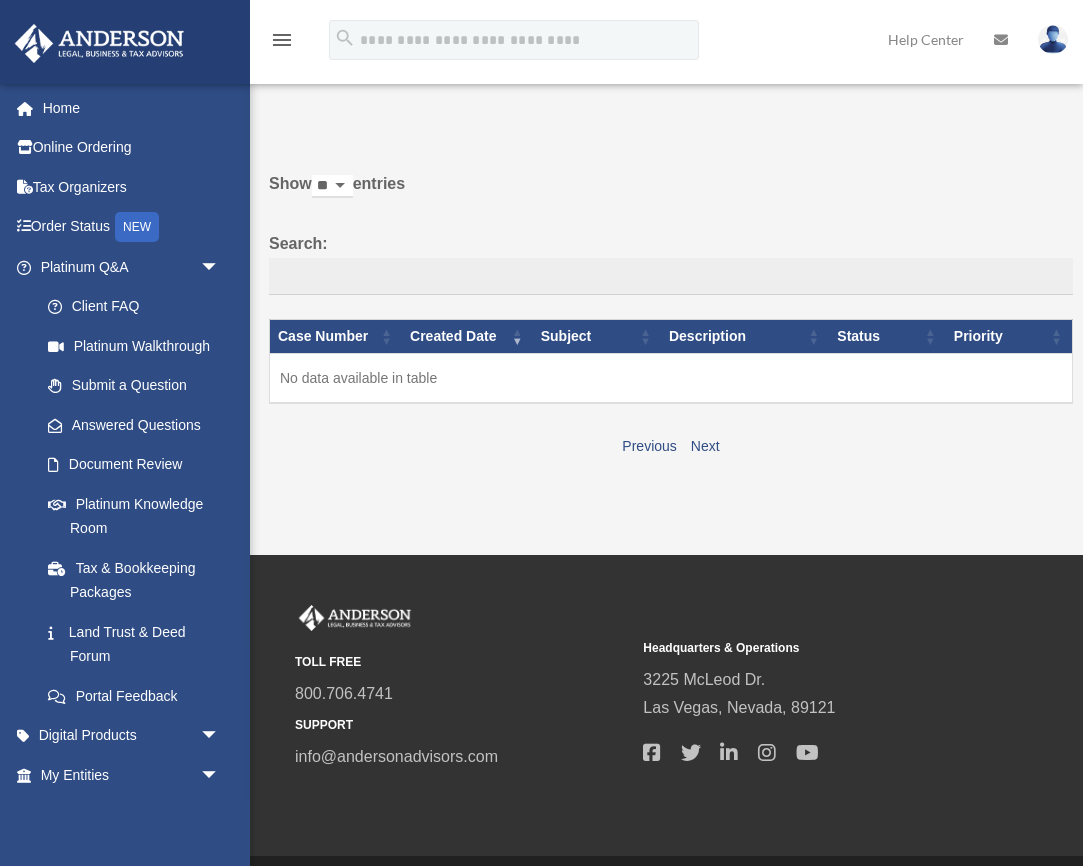 scroll, scrollTop: 0, scrollLeft: 0, axis: both 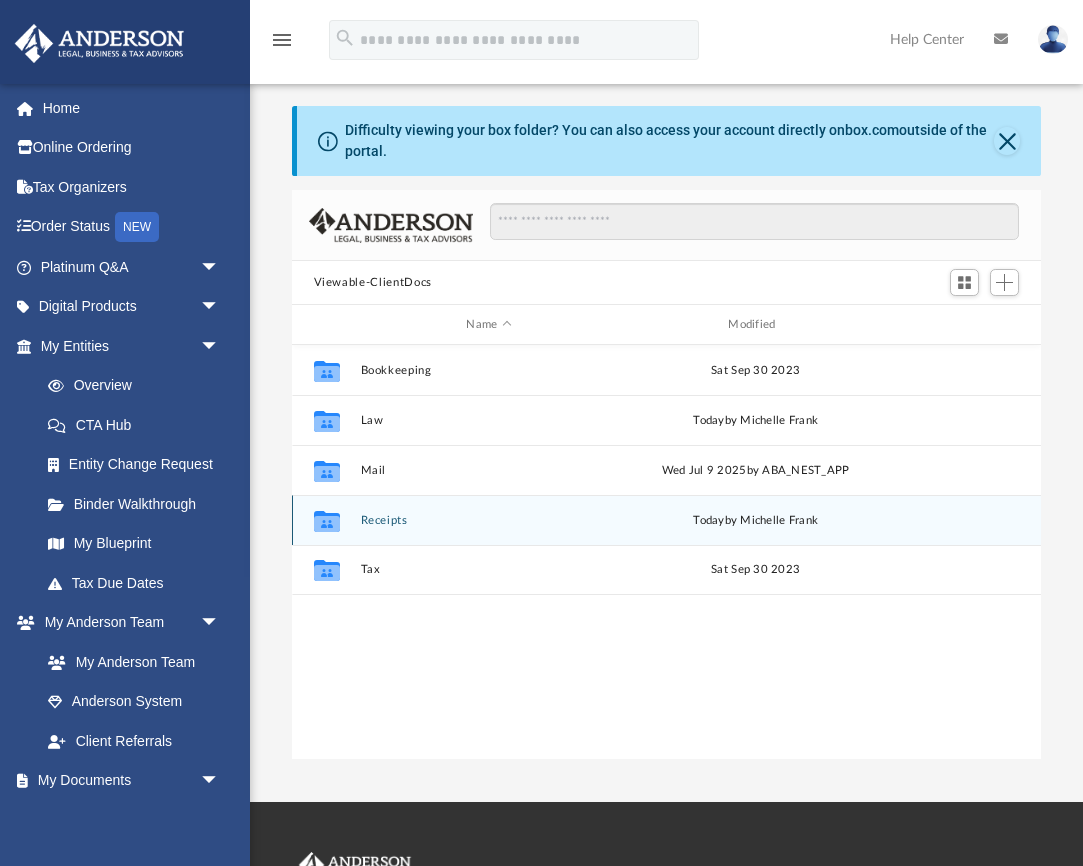 click on "Collaborated Folder Receipts today  by Michelle Frank" at bounding box center [667, 520] 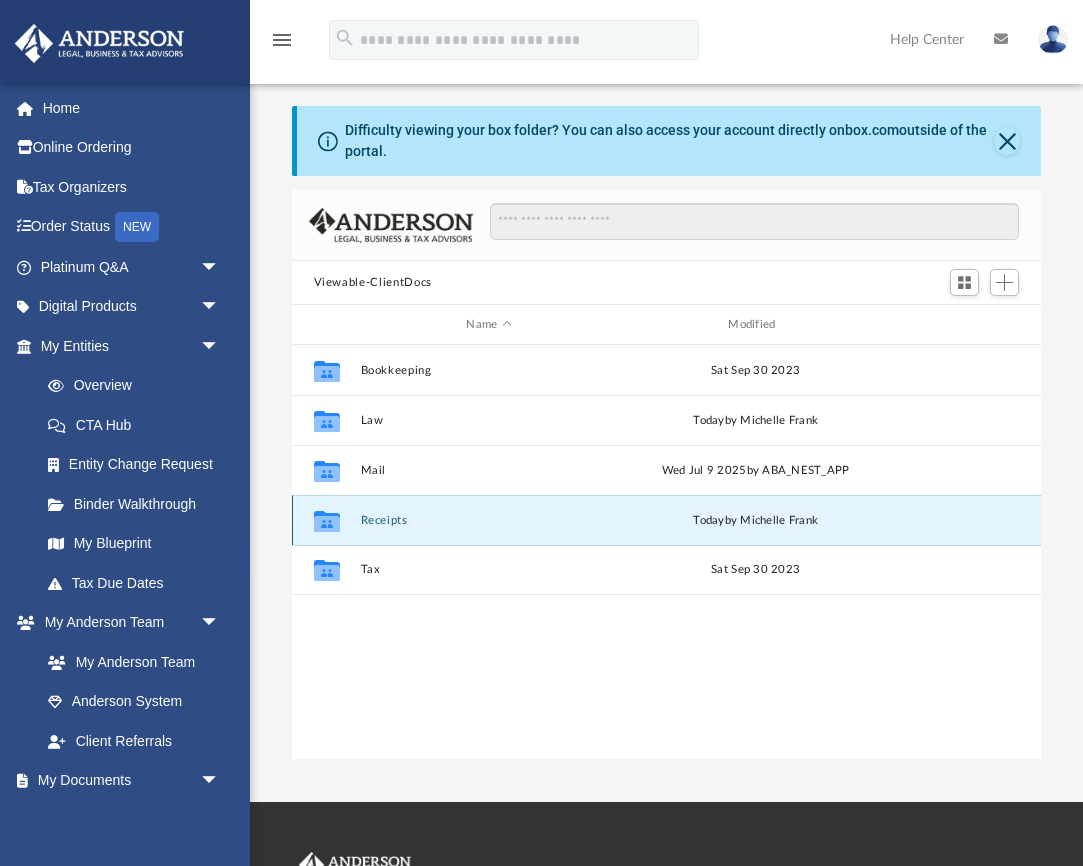 click on "Receipts" at bounding box center (489, 520) 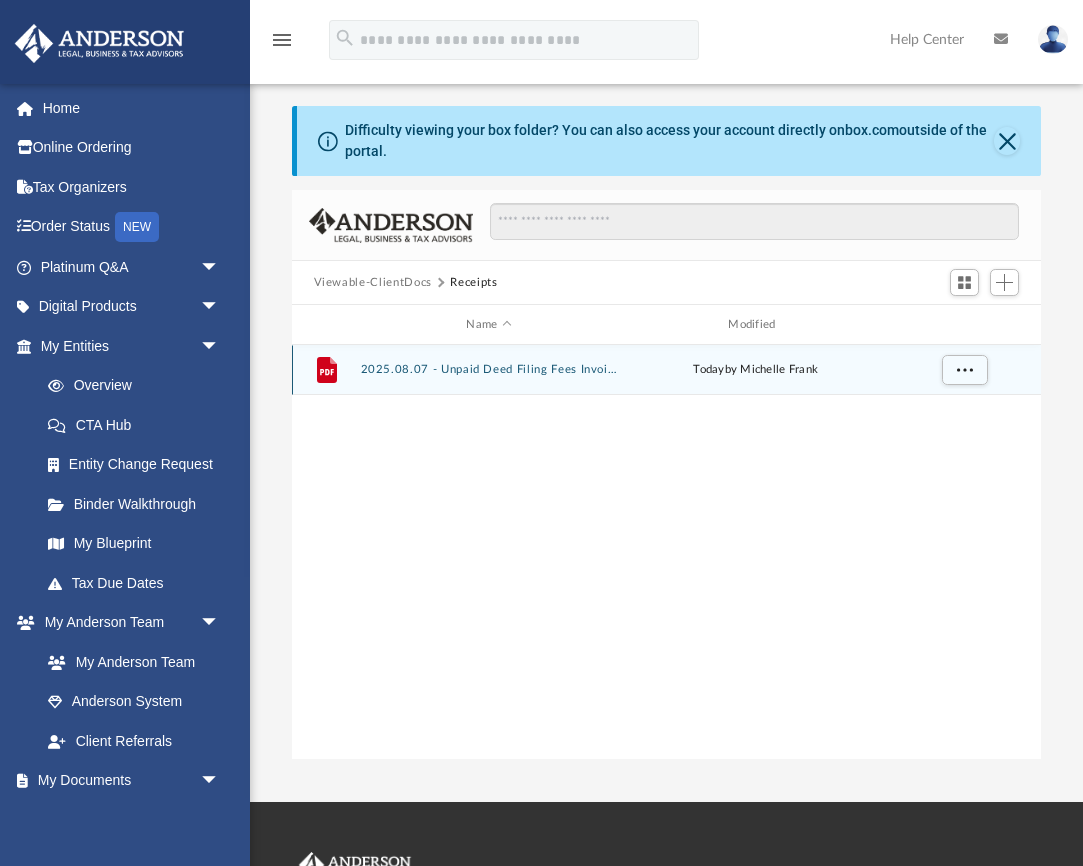 click on "2025.08.07 - Unpaid Deed Filing Fees Invoice $80.00.pdf" at bounding box center (489, 369) 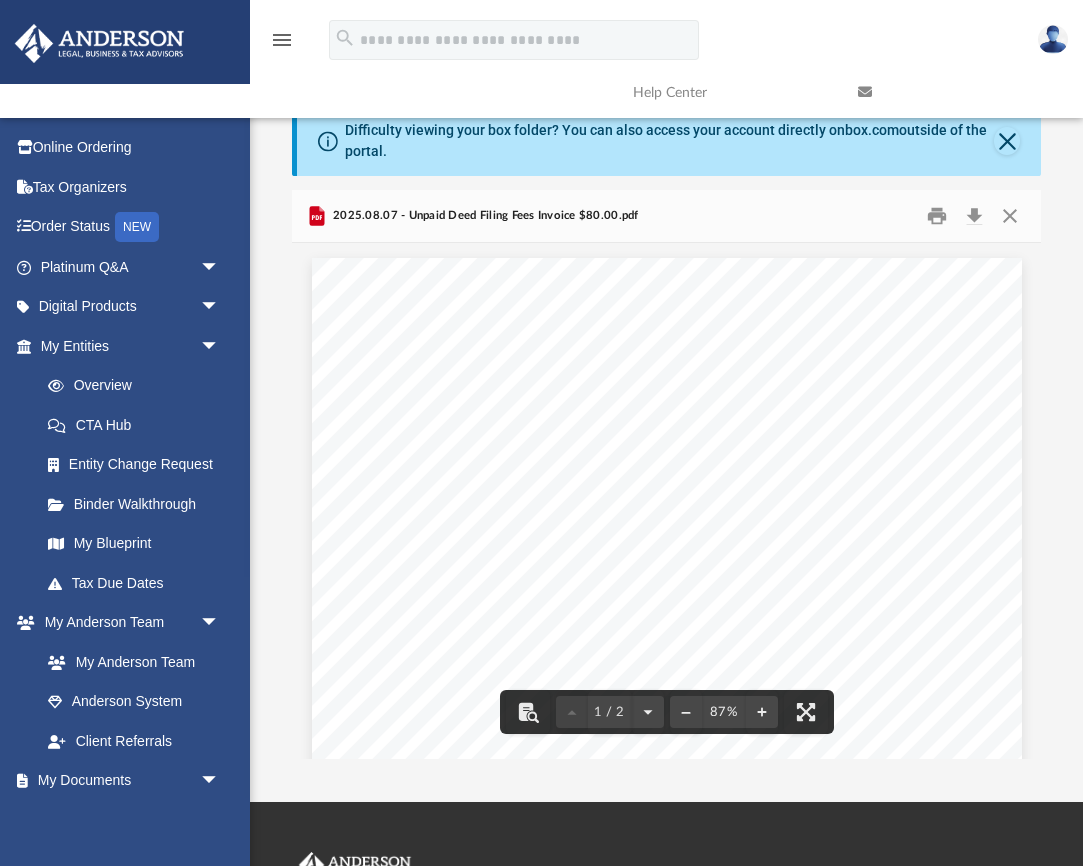 scroll, scrollTop: 0, scrollLeft: 0, axis: both 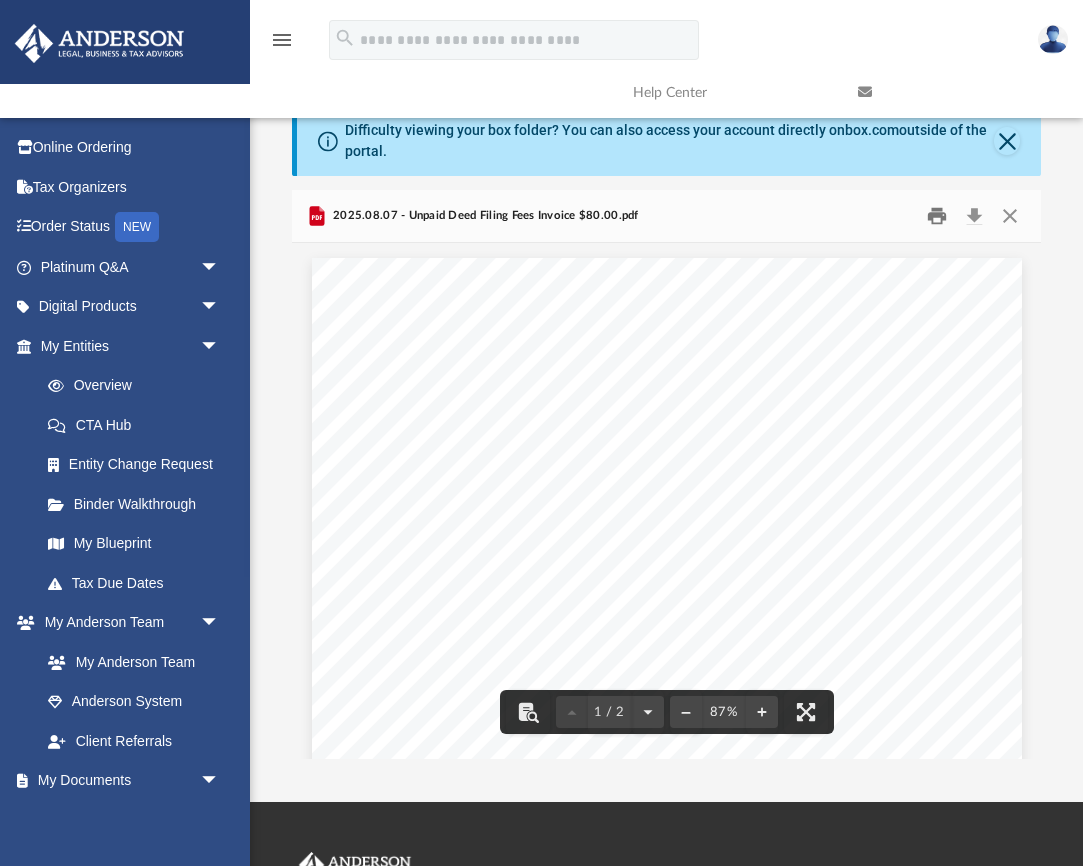 click at bounding box center [937, 216] 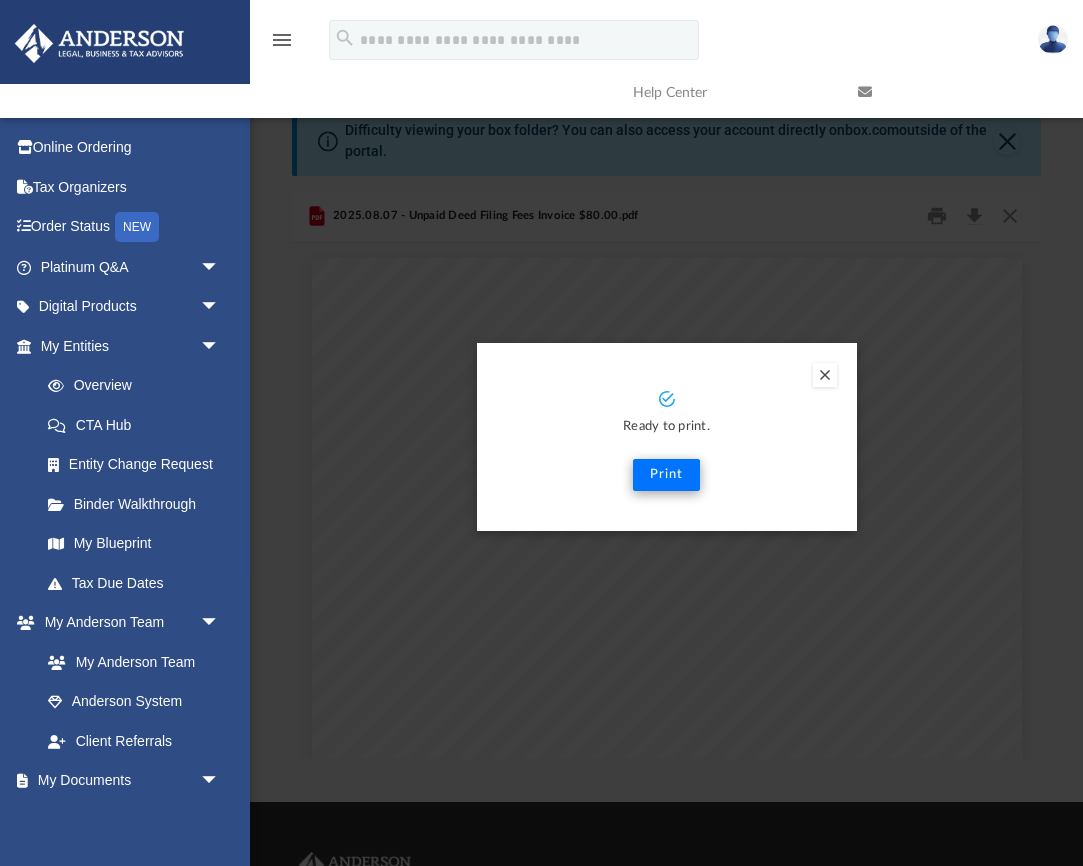 click on "Print" at bounding box center (666, 475) 